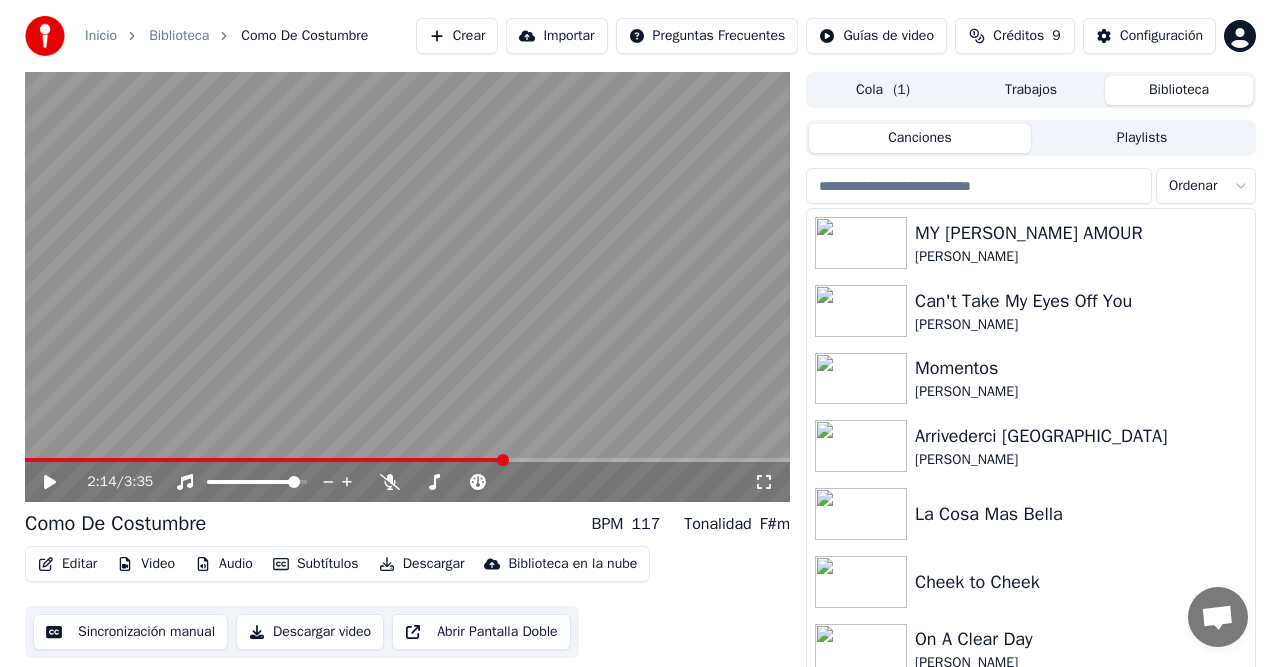 scroll, scrollTop: 0, scrollLeft: 0, axis: both 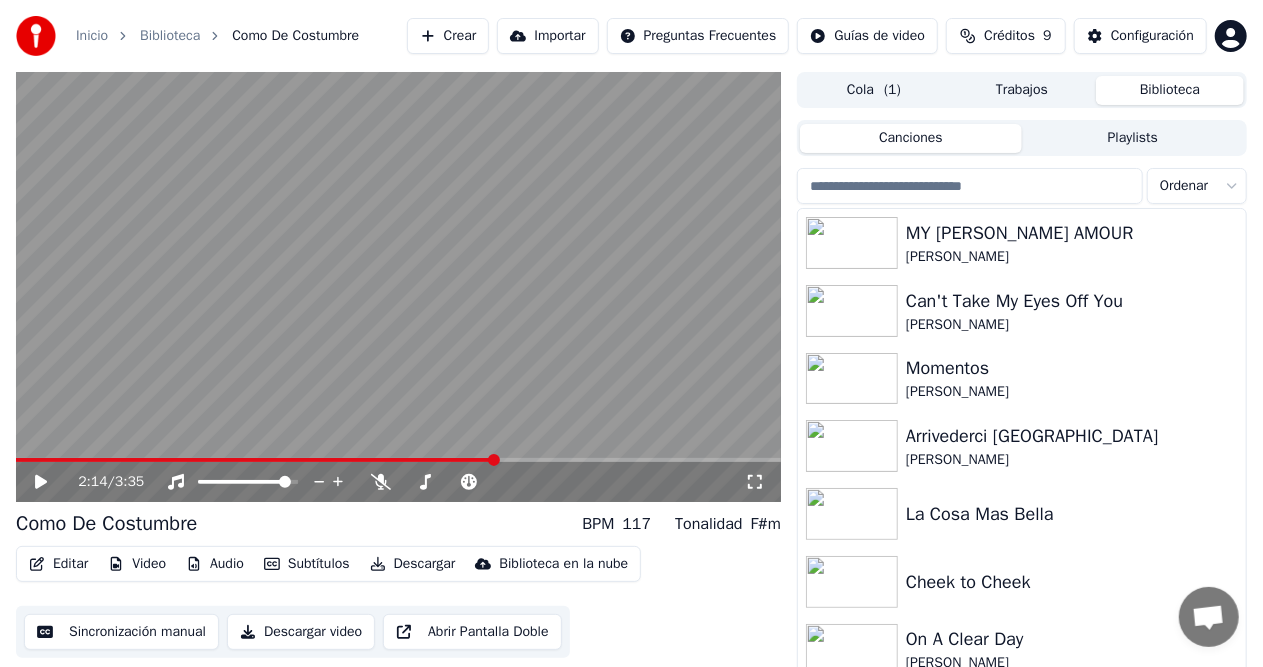 click on "Cola ( 1 )" at bounding box center (874, 90) 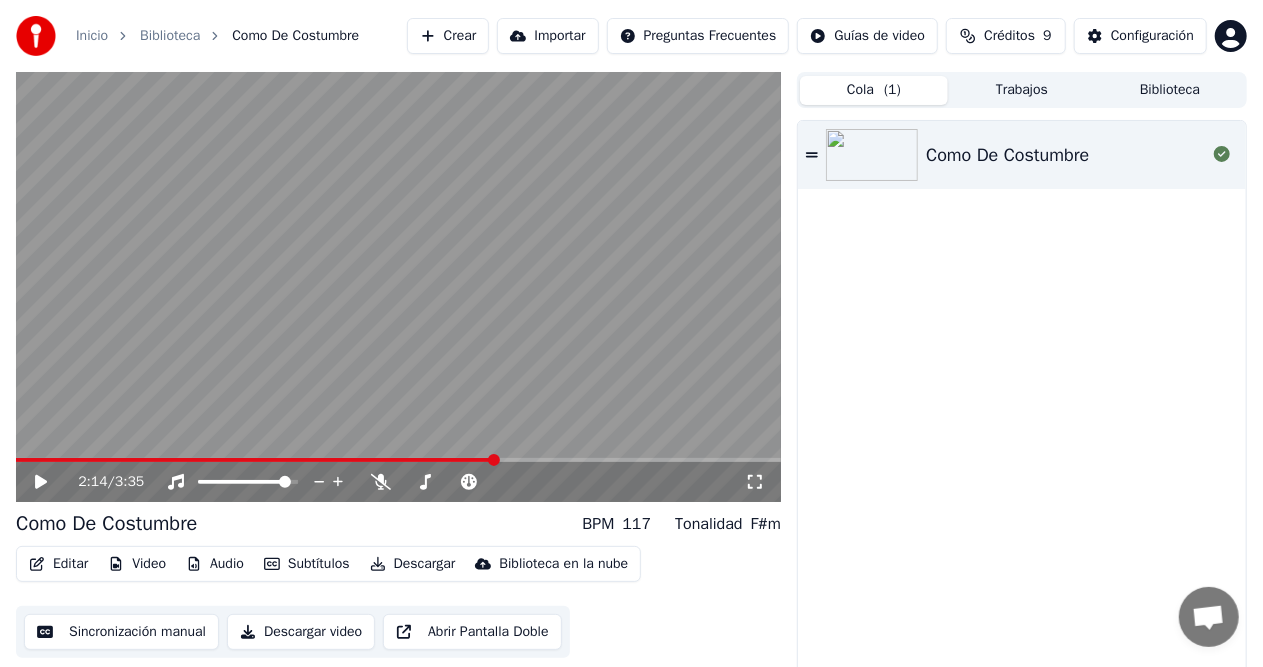 click on "Trabajos" at bounding box center (1022, 90) 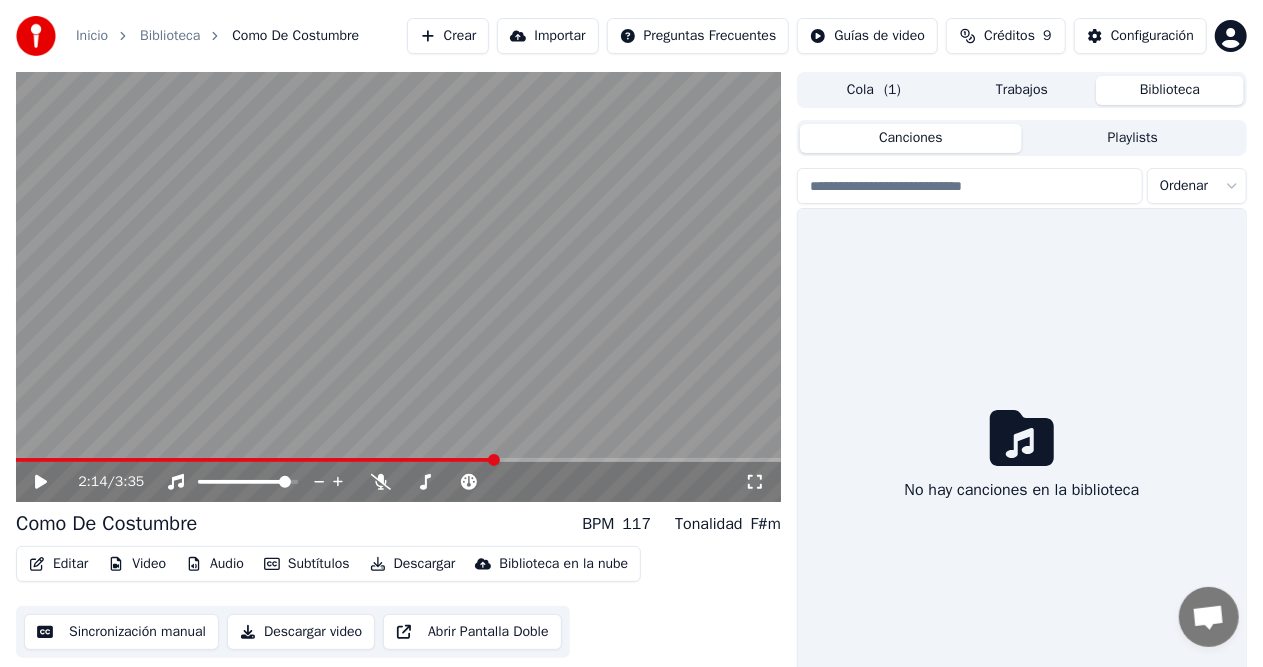 click on "Biblioteca" at bounding box center (1170, 90) 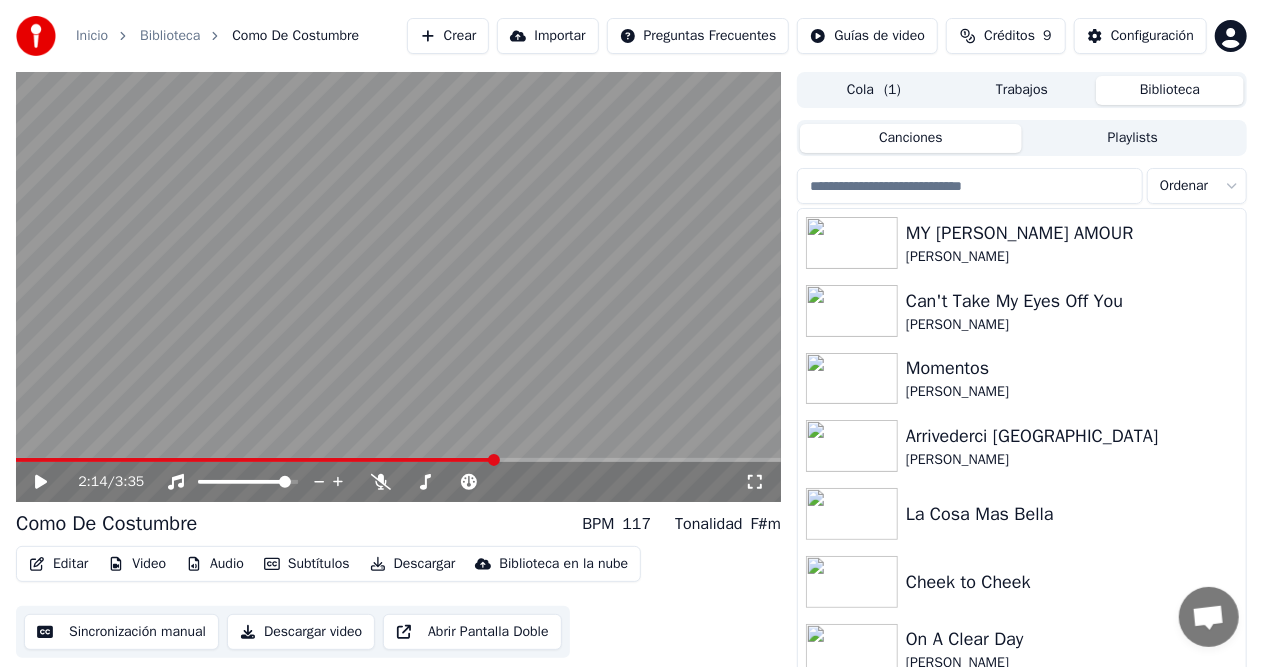 click on "Crear" at bounding box center (448, 36) 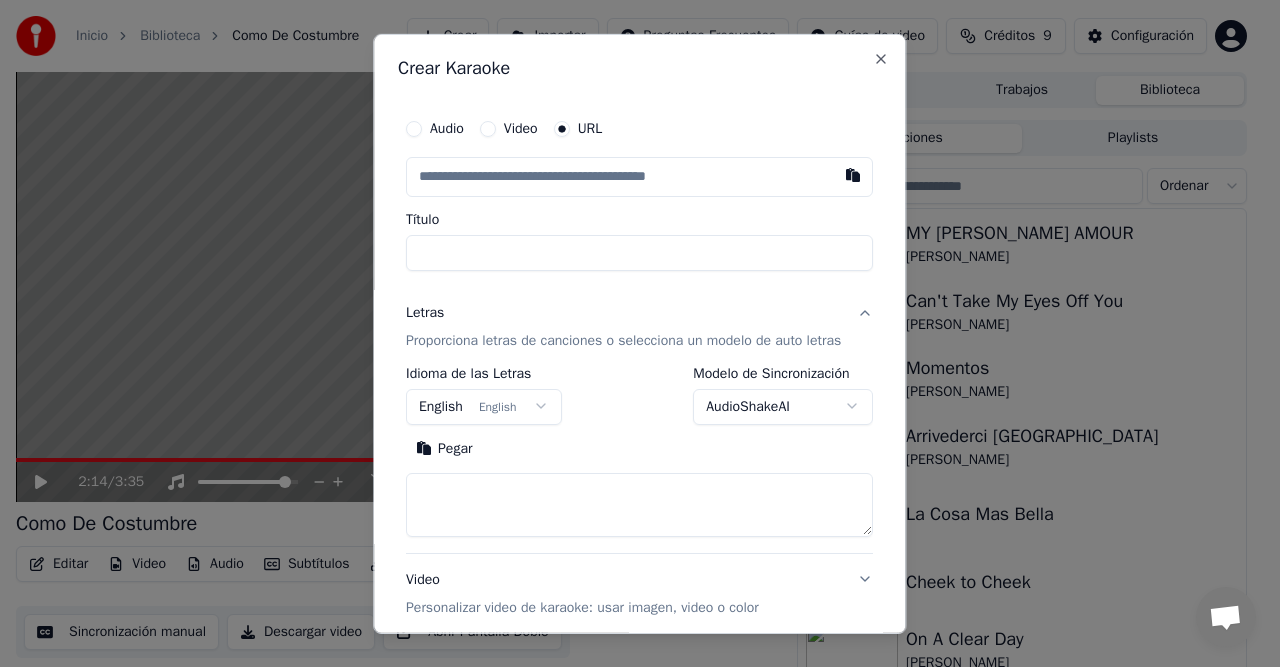 click at bounding box center (639, 176) 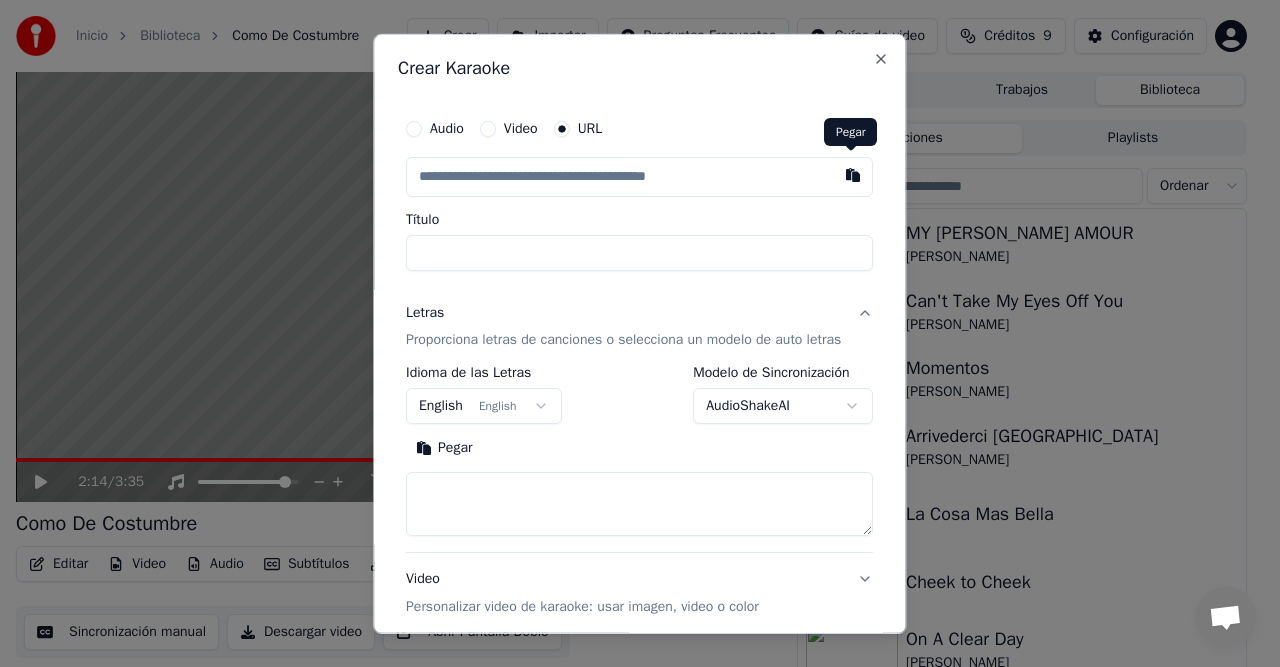 drag, startPoint x: 846, startPoint y: 177, endPoint x: 591, endPoint y: 308, distance: 286.681 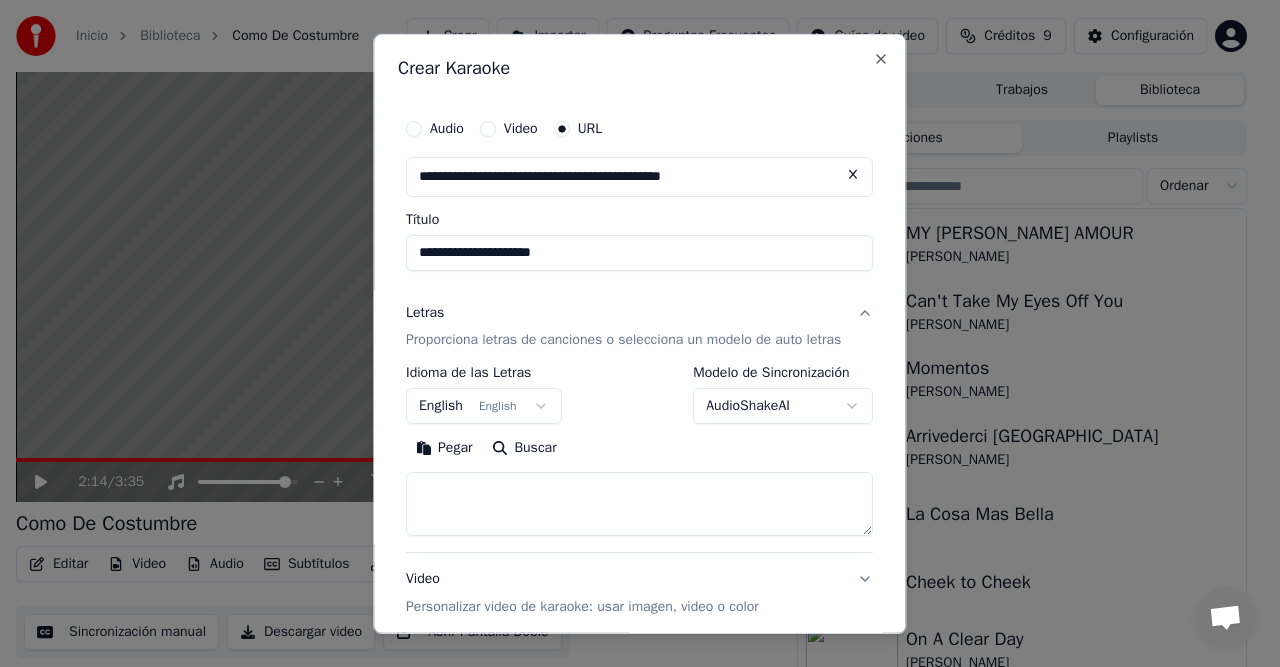 type on "**********" 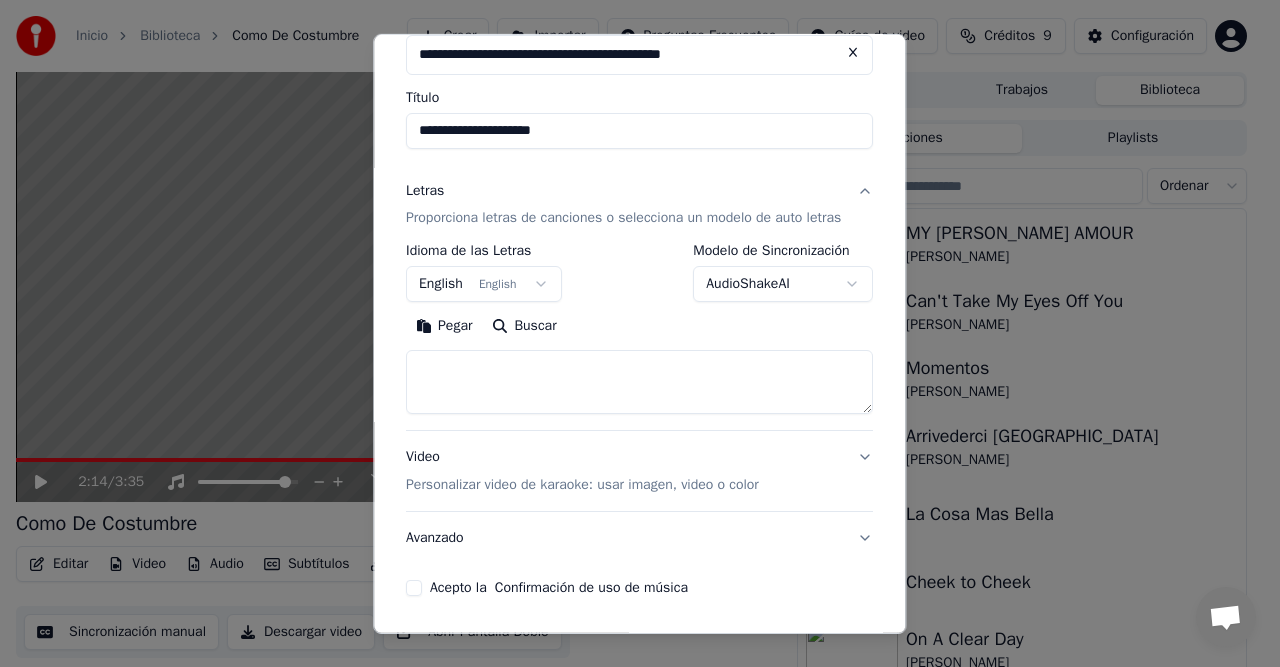 scroll, scrollTop: 92, scrollLeft: 0, axis: vertical 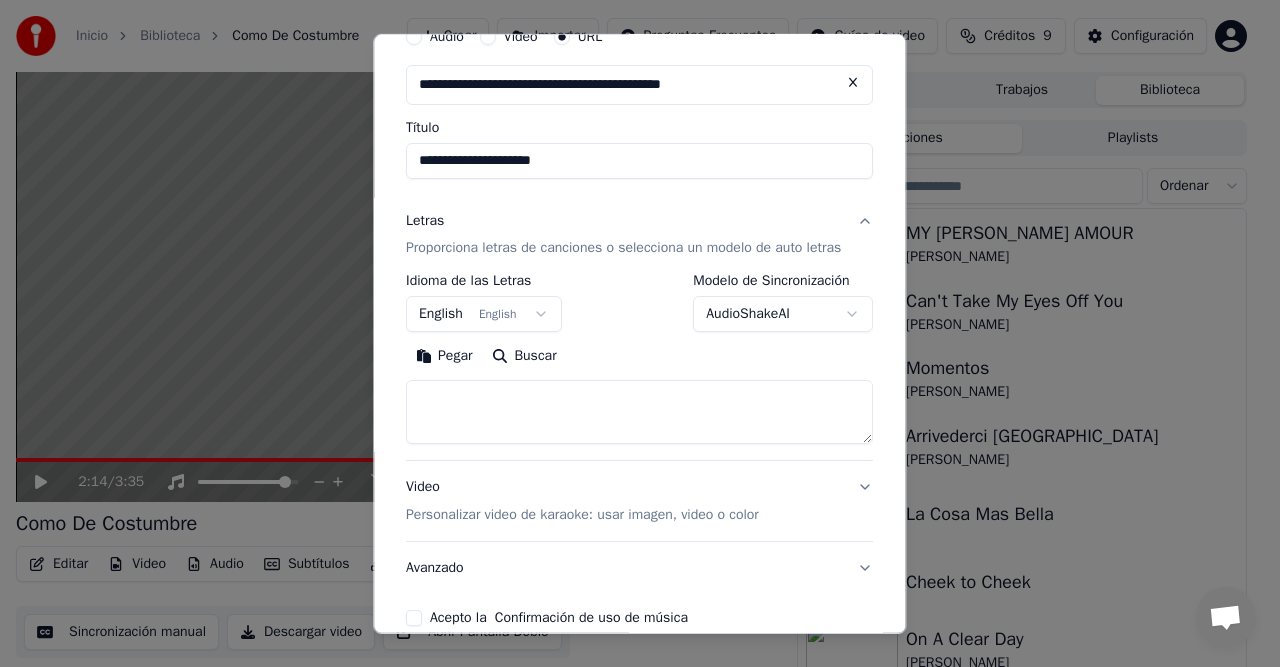 click on "AudioShakeAI" at bounding box center (784, 314) 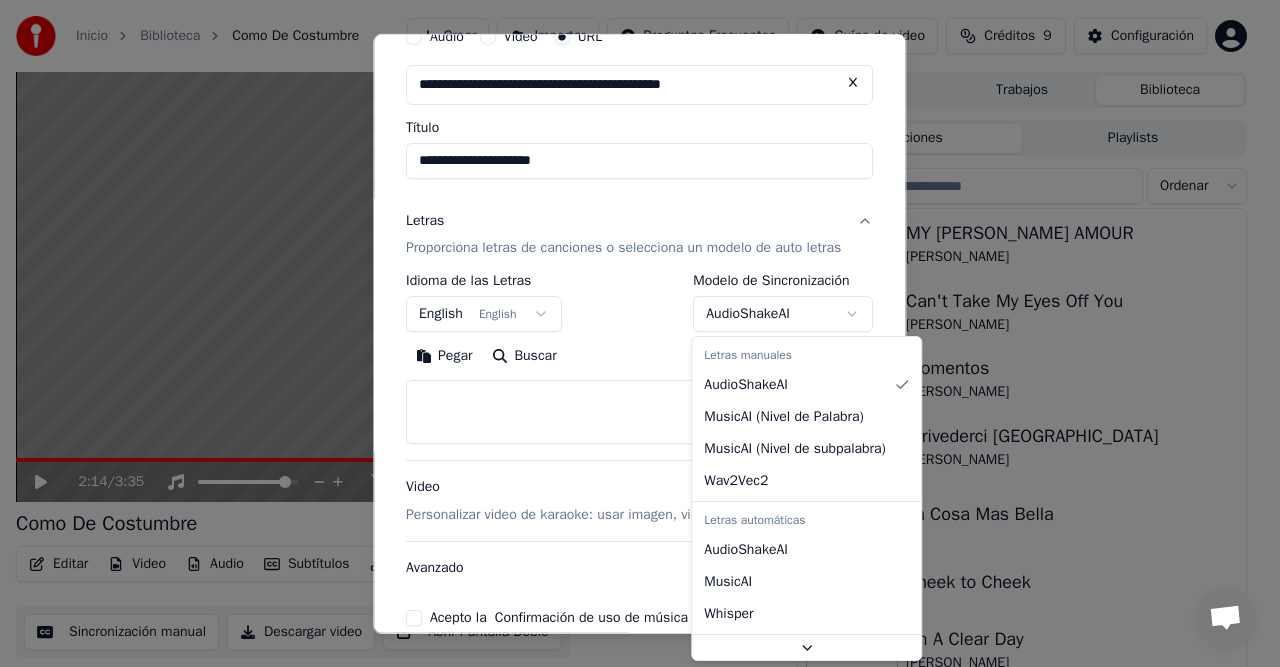 select on "**********" 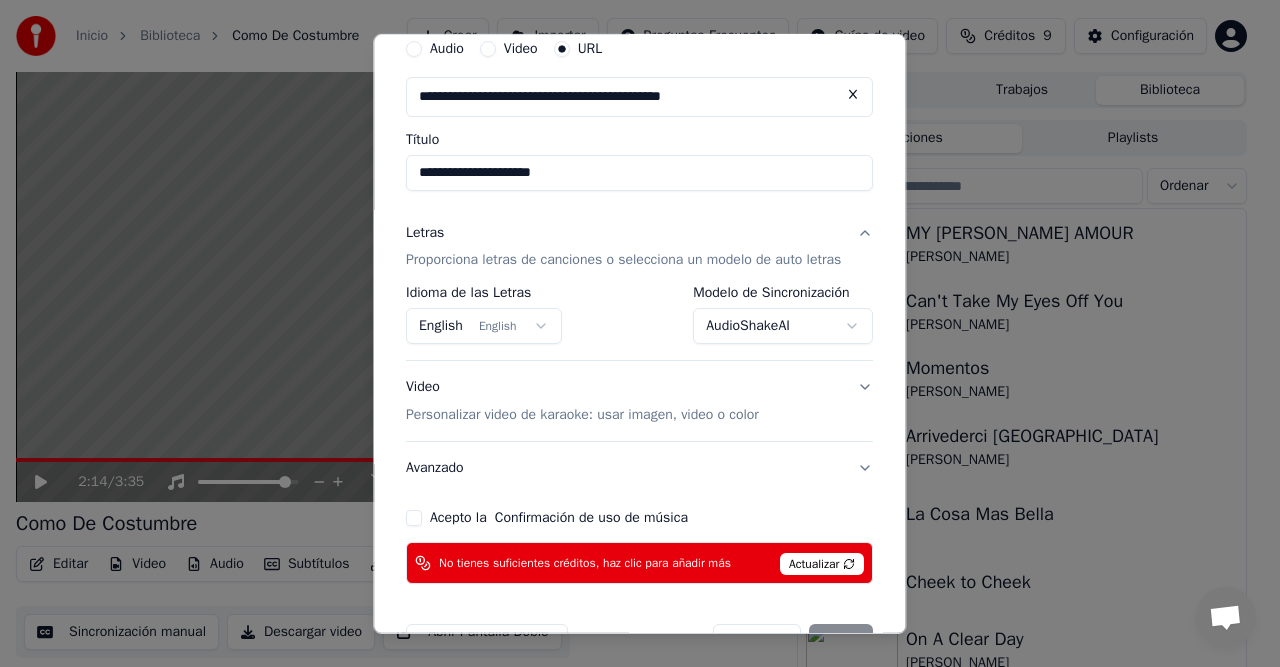 scroll, scrollTop: 138, scrollLeft: 0, axis: vertical 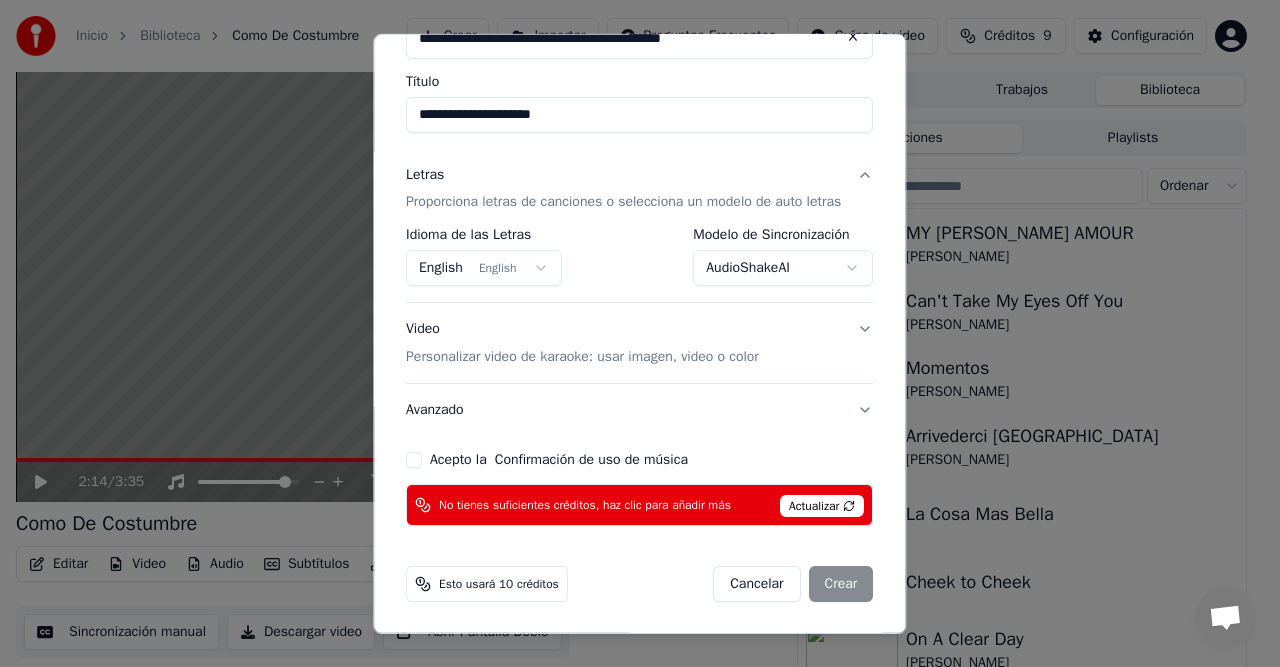 click on "Acepto la   Confirmación de uso de música" at bounding box center [414, 460] 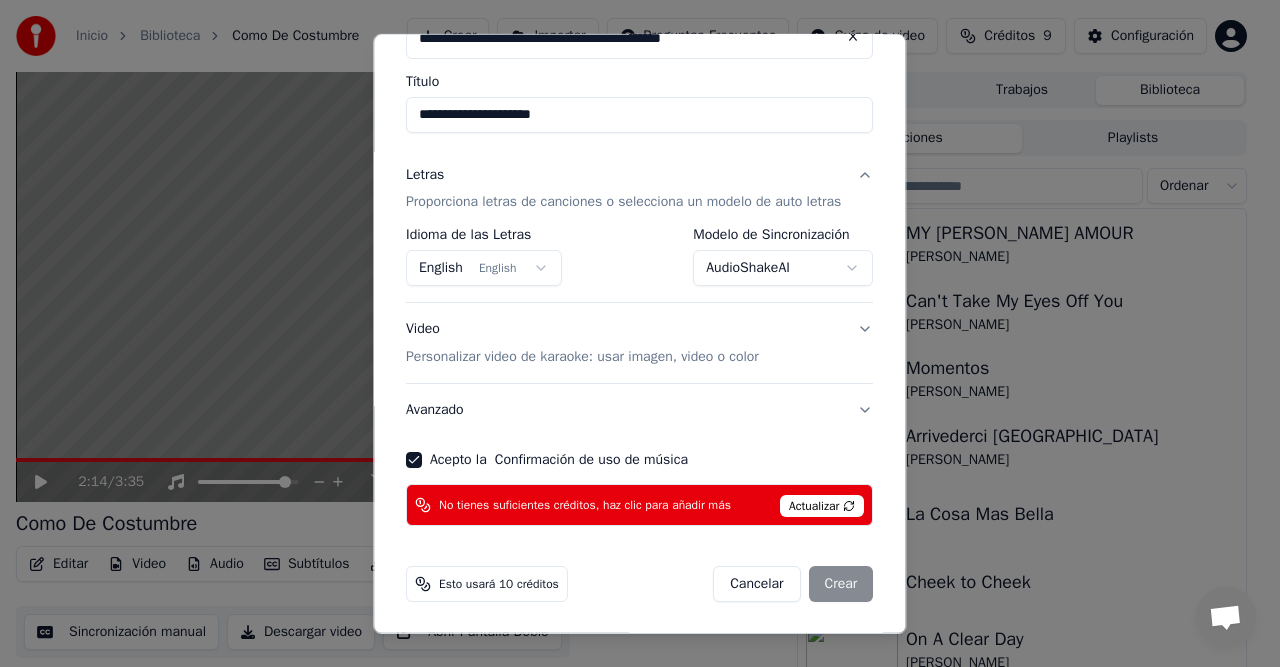 click on "Cancelar Crear" at bounding box center [794, 584] 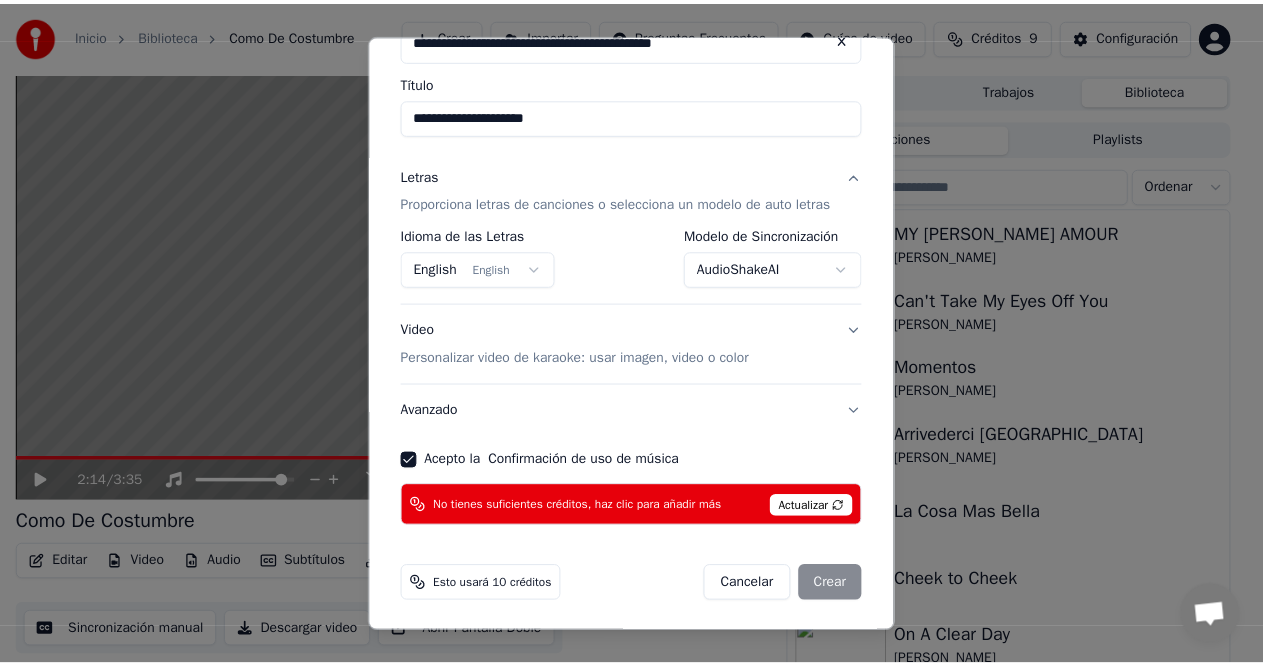 scroll, scrollTop: 138, scrollLeft: 0, axis: vertical 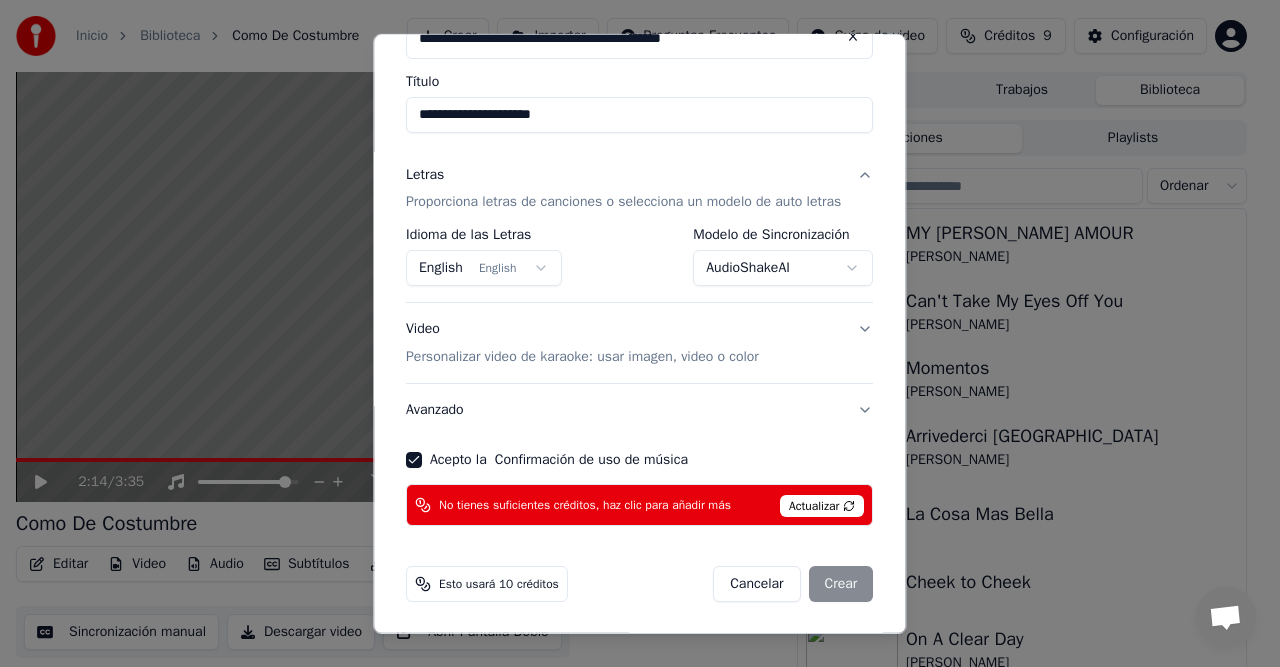 click on "Cancelar" at bounding box center [757, 584] 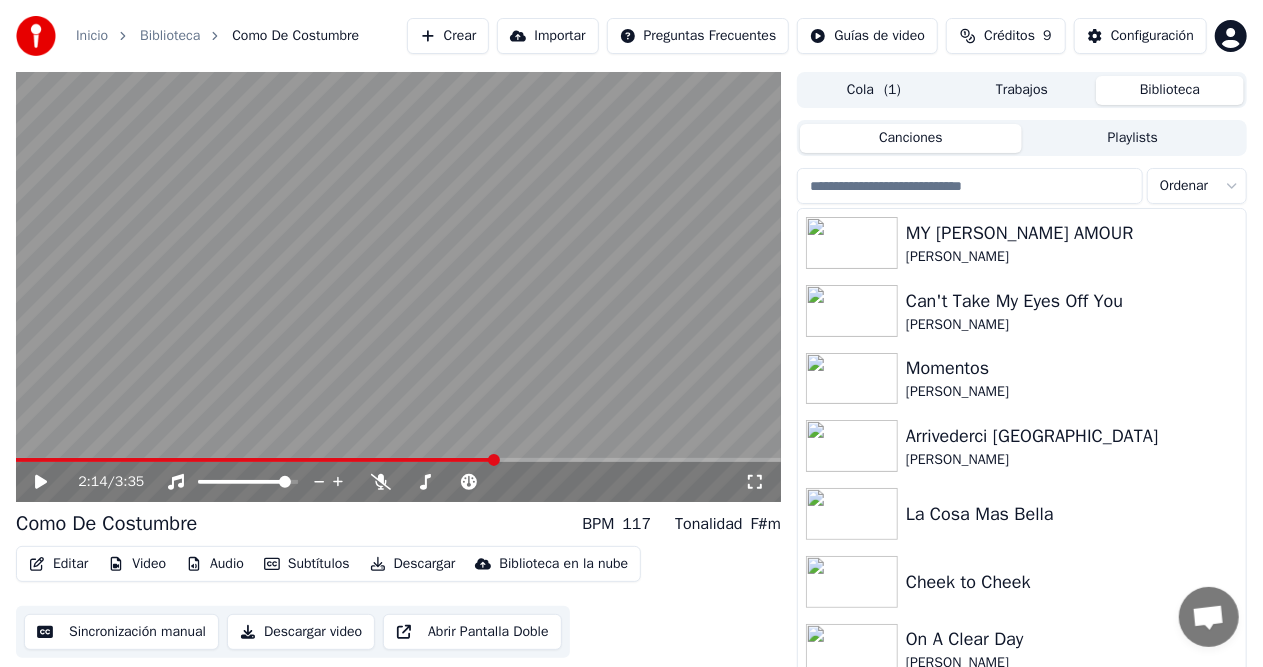 click on "Editar Video Audio Subtítulos Descargar Biblioteca en la nube Sincronización manual Descargar video Abrir Pantalla Doble" at bounding box center [398, 602] 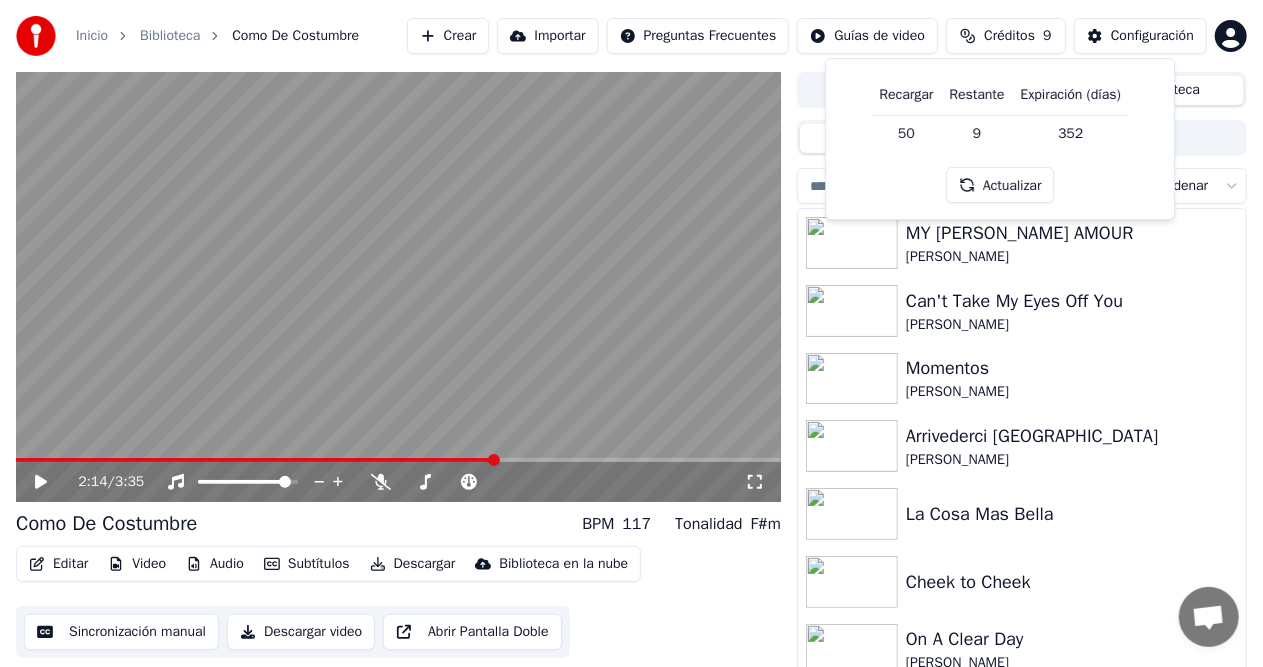 click on "Recargar" at bounding box center (907, 95) 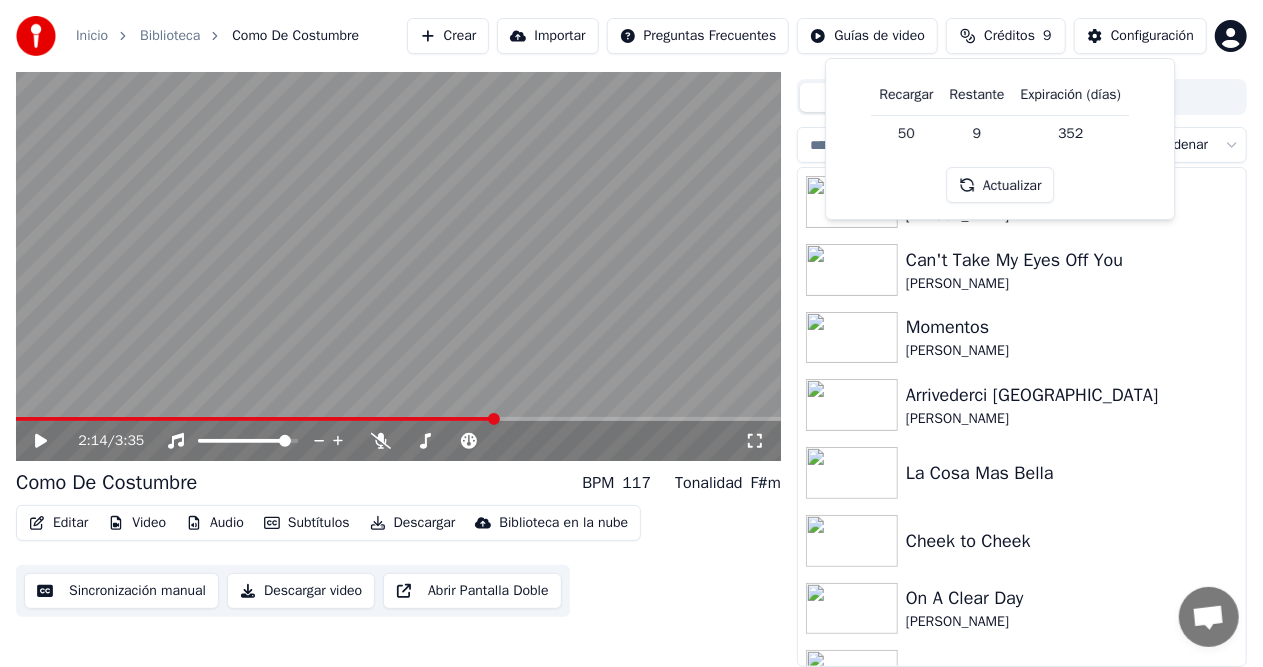 scroll, scrollTop: 0, scrollLeft: 0, axis: both 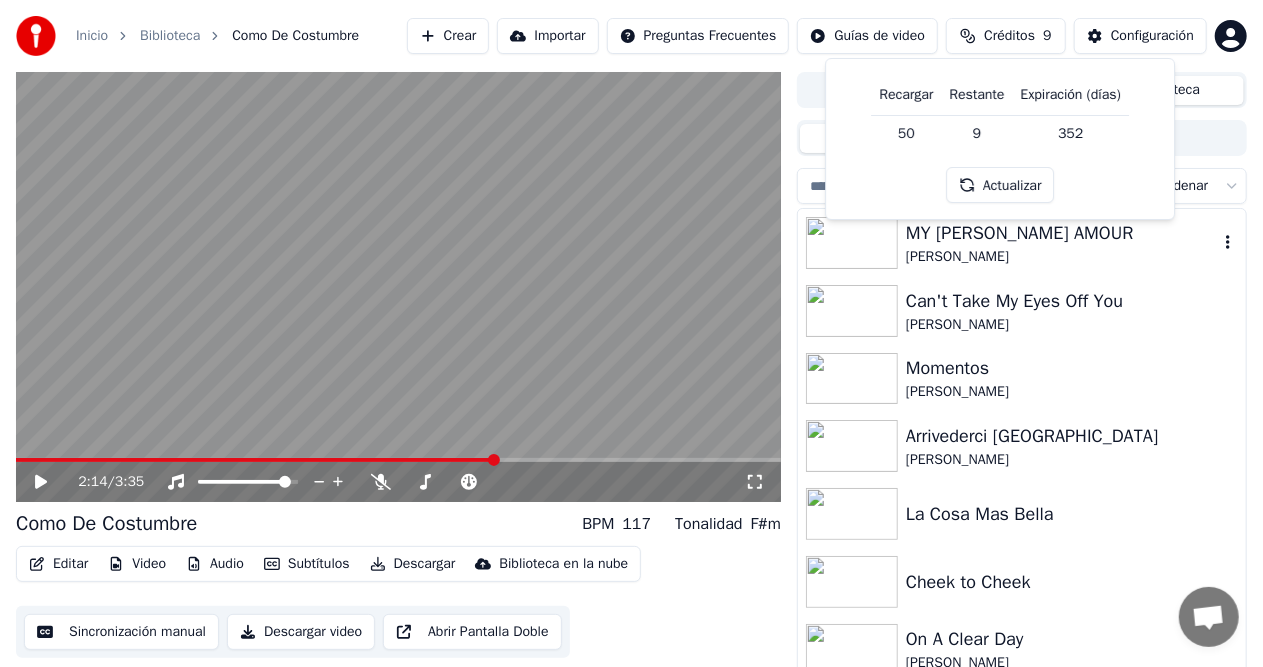 drag, startPoint x: 1180, startPoint y: 252, endPoint x: 1009, endPoint y: 181, distance: 185.15399 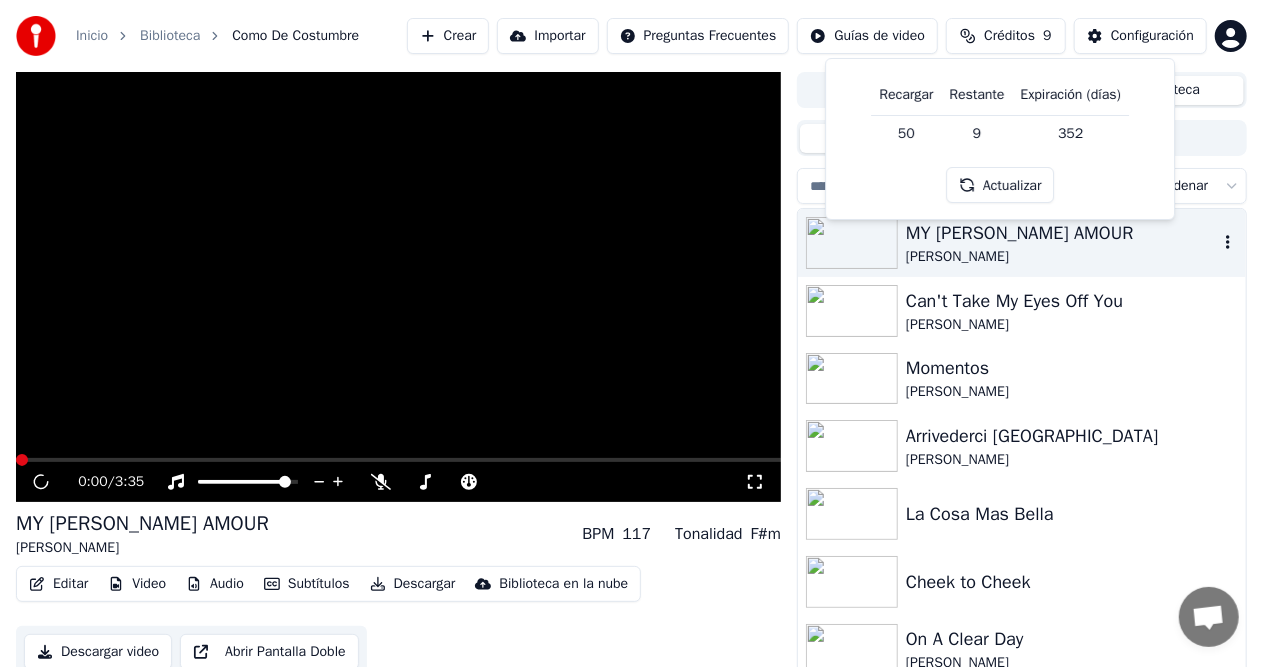 click on "MY [PERSON_NAME] AMOUR" at bounding box center [1062, 233] 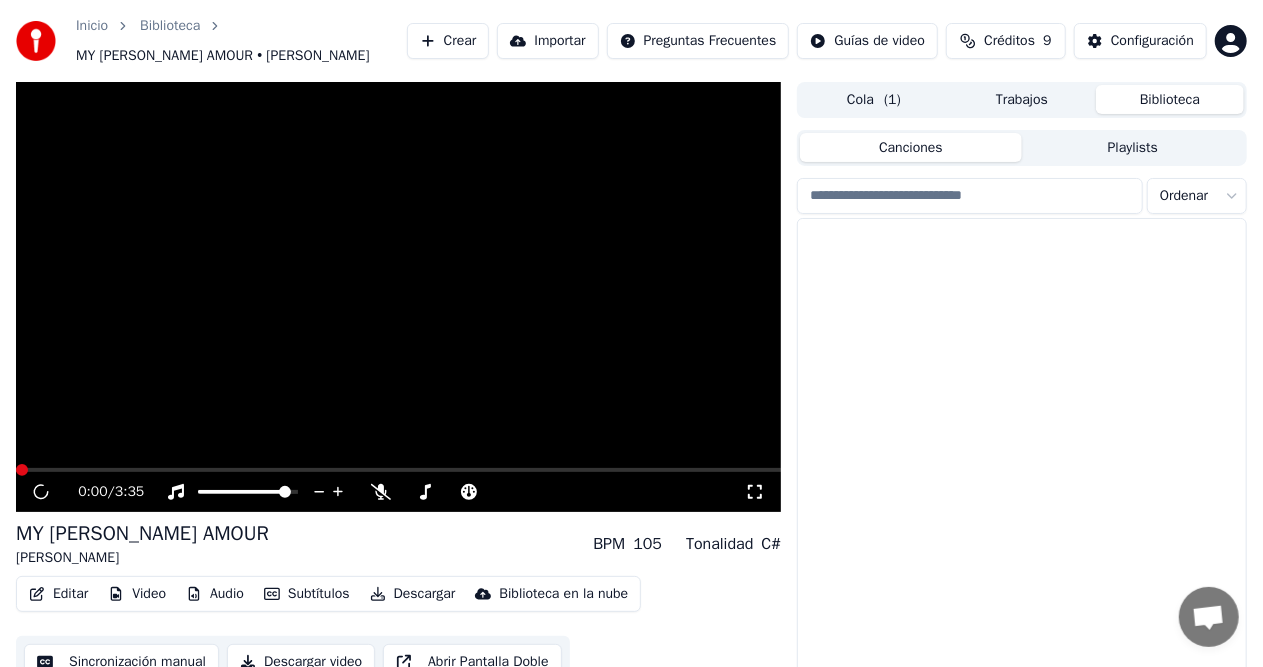 scroll, scrollTop: 1062, scrollLeft: 0, axis: vertical 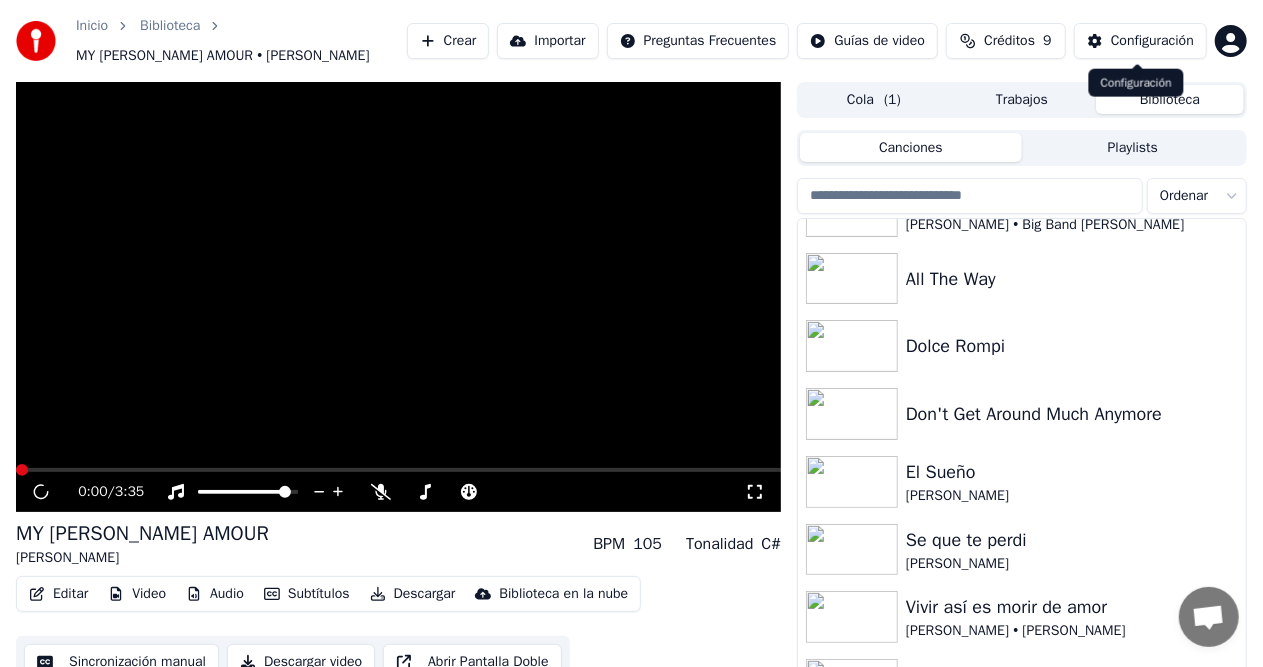 click on "Configuración" at bounding box center (1152, 41) 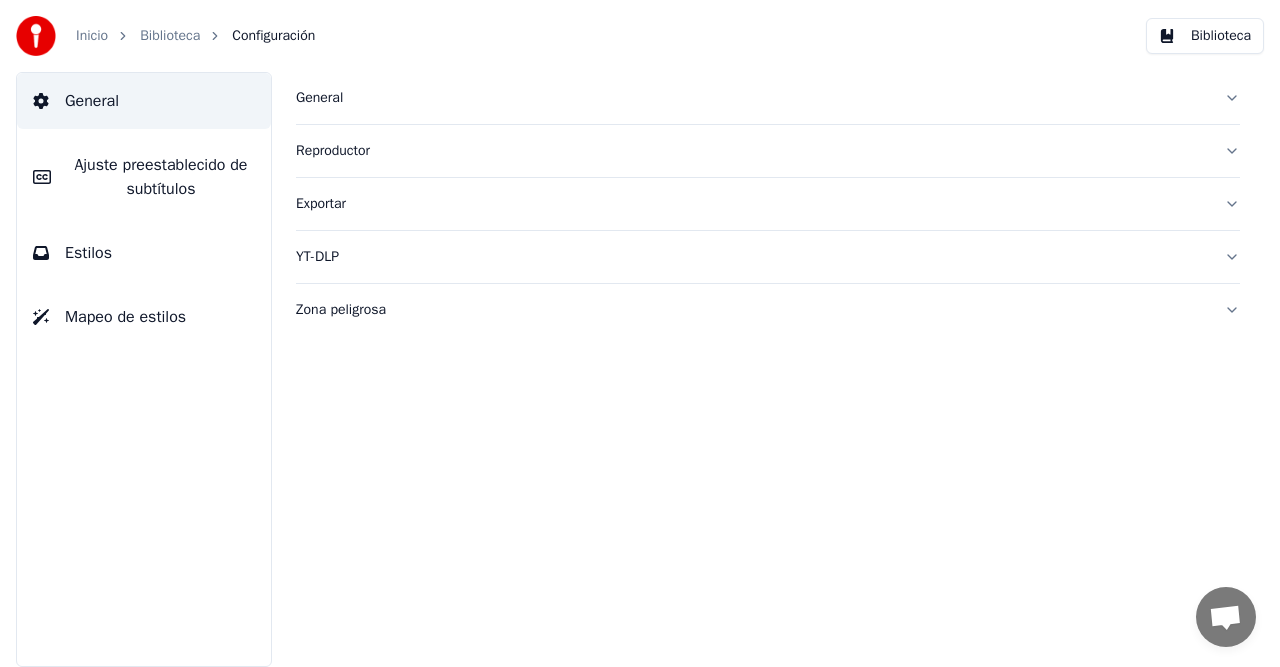 click on "General" at bounding box center (144, 101) 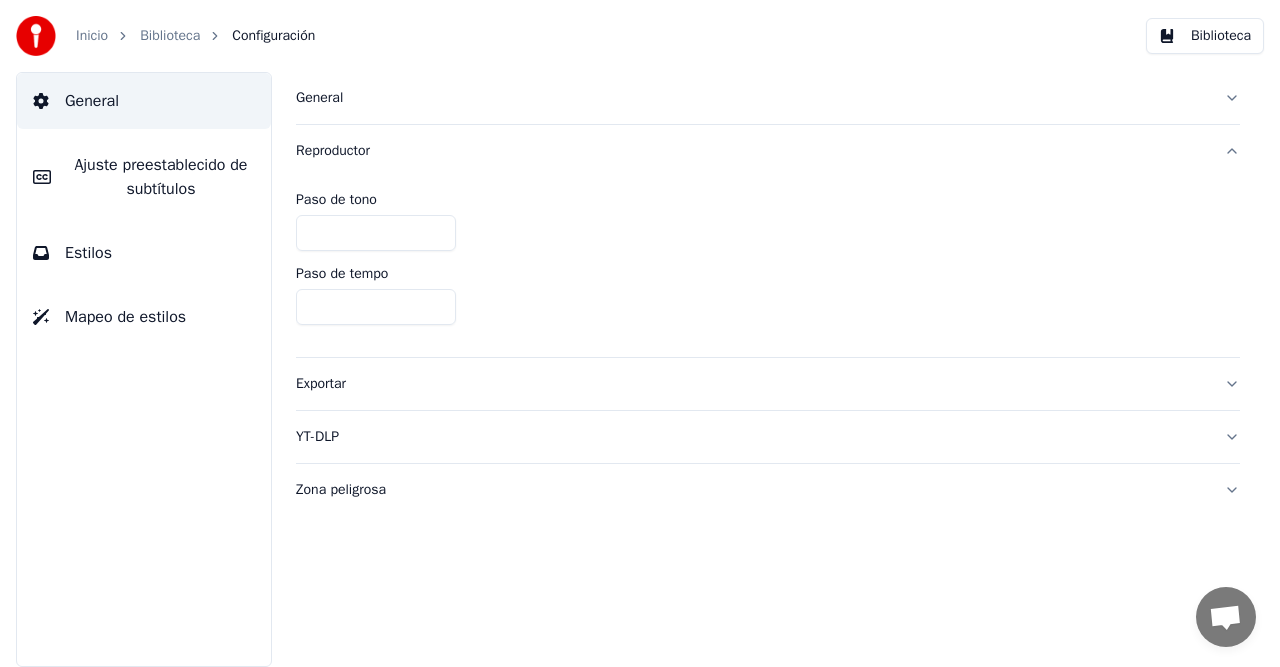 click on "Inicio" at bounding box center (92, 36) 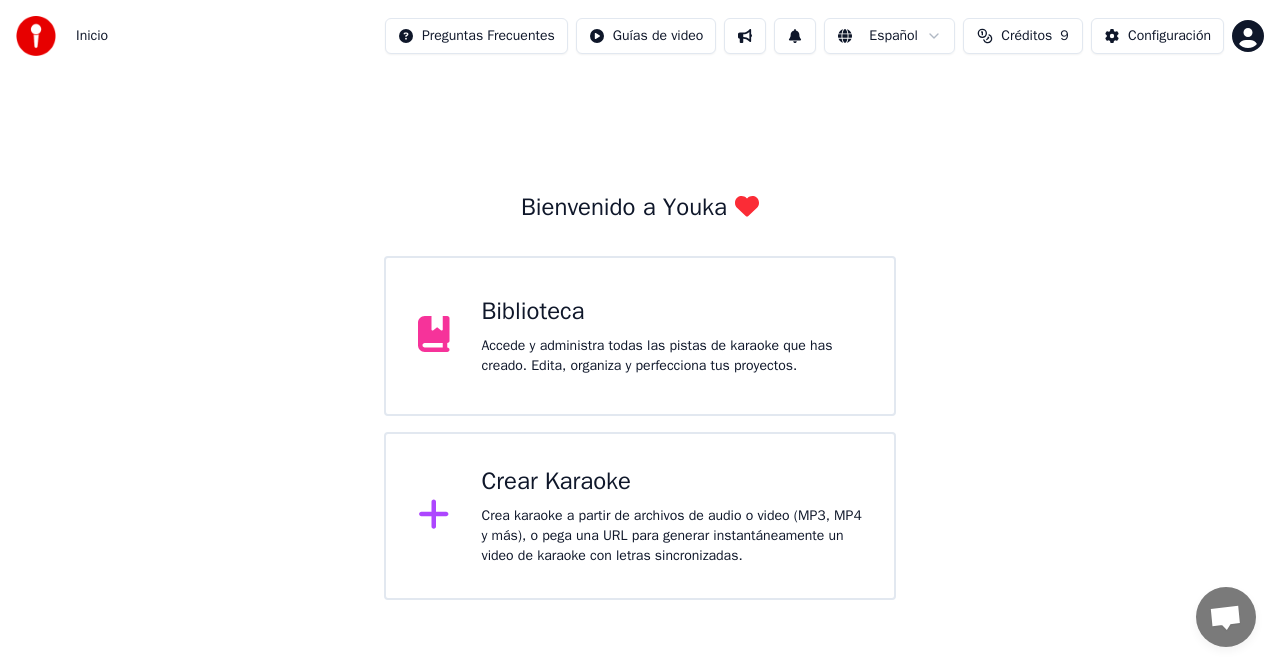 click on "Créditos" at bounding box center [1026, 36] 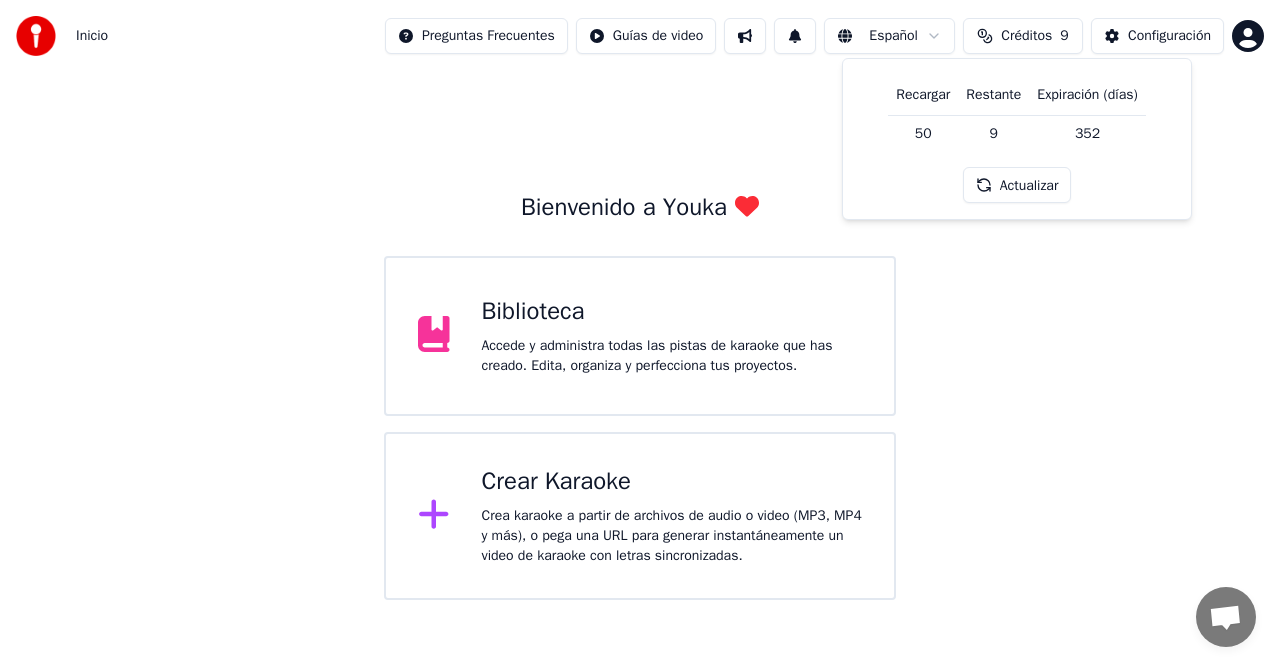 click on "Créditos" at bounding box center [1026, 36] 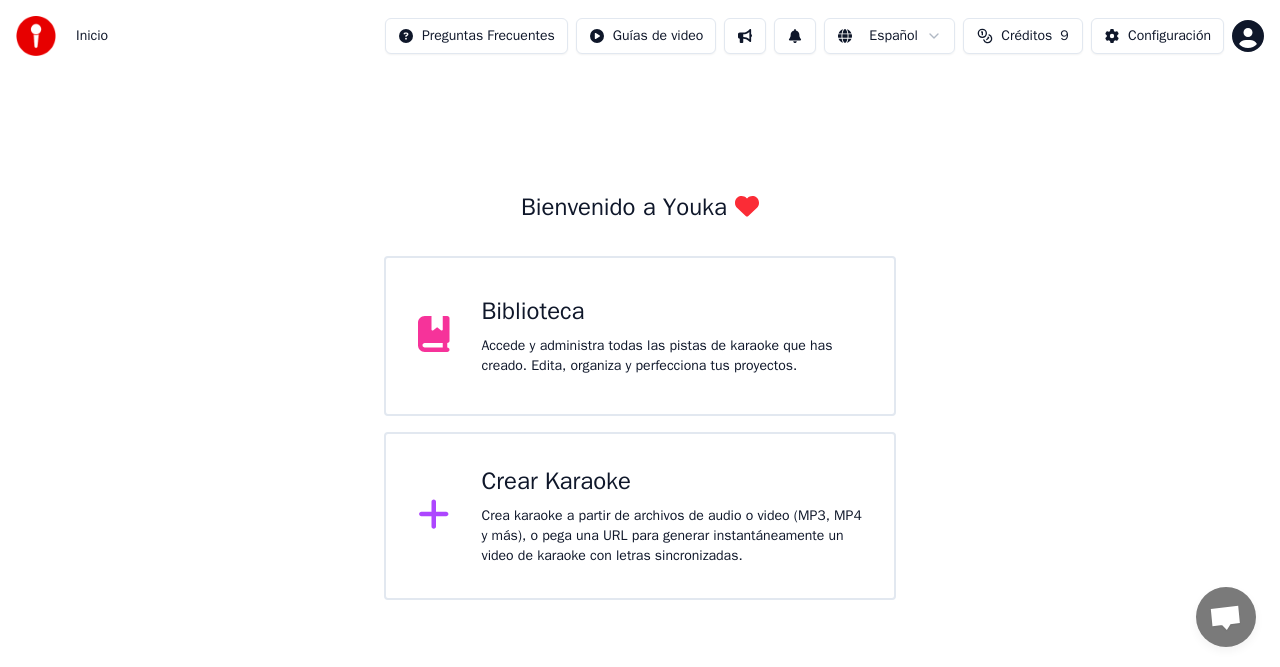 click on "Créditos" at bounding box center [1026, 36] 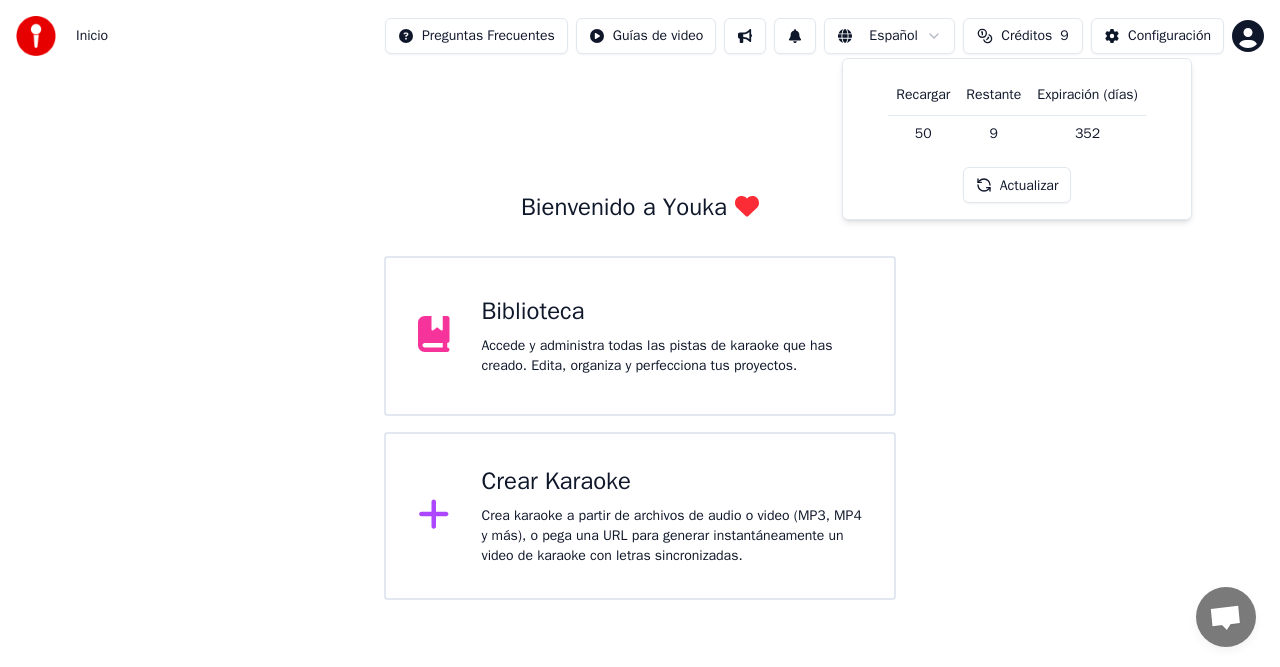 click on "Recargar" at bounding box center [923, 95] 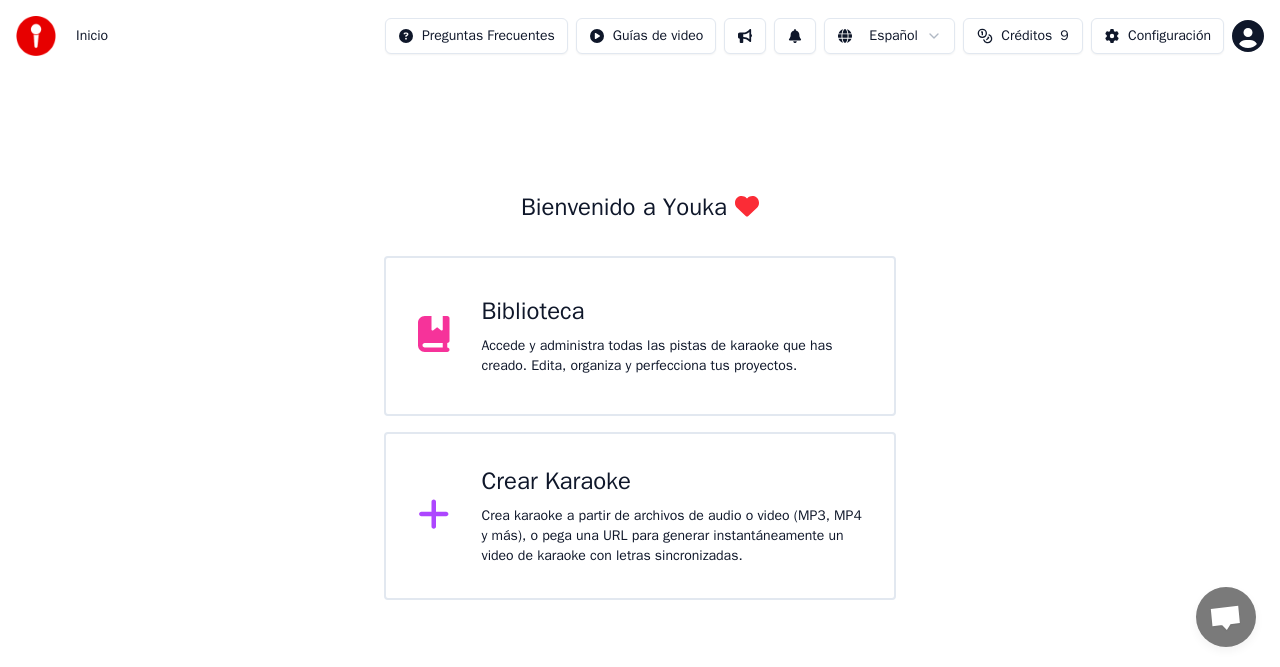 click on "Crear Karaoke" at bounding box center (672, 482) 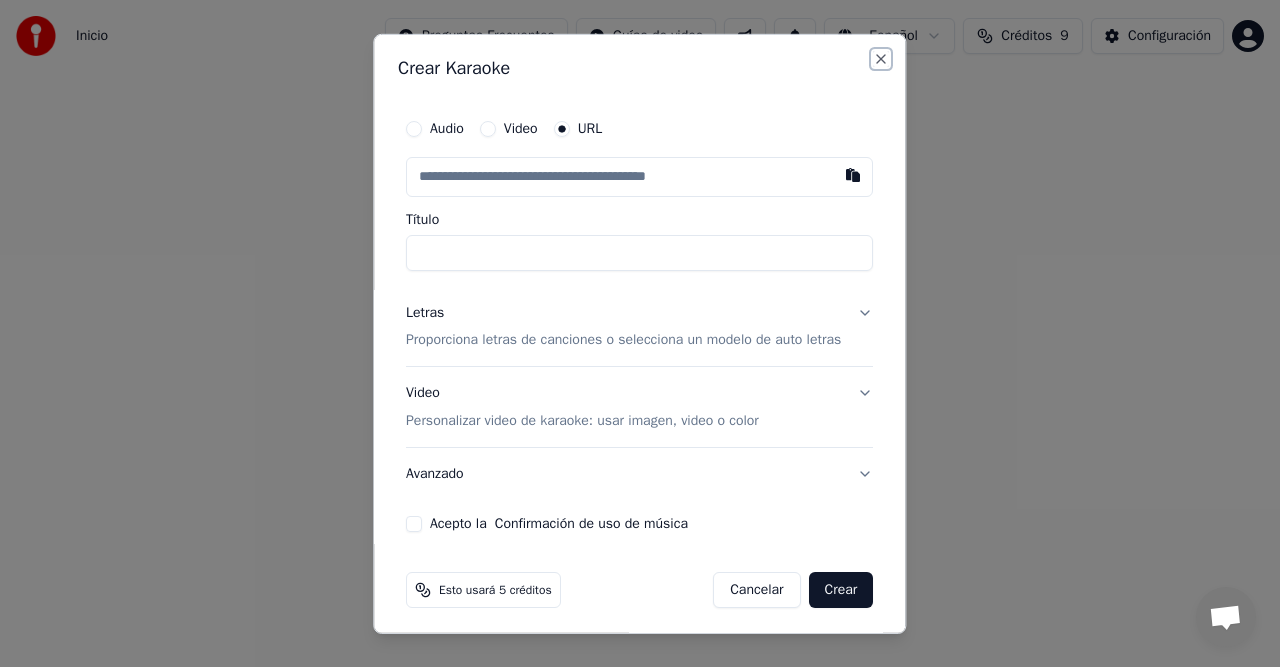 drag, startPoint x: 873, startPoint y: 65, endPoint x: 870, endPoint y: 77, distance: 12.369317 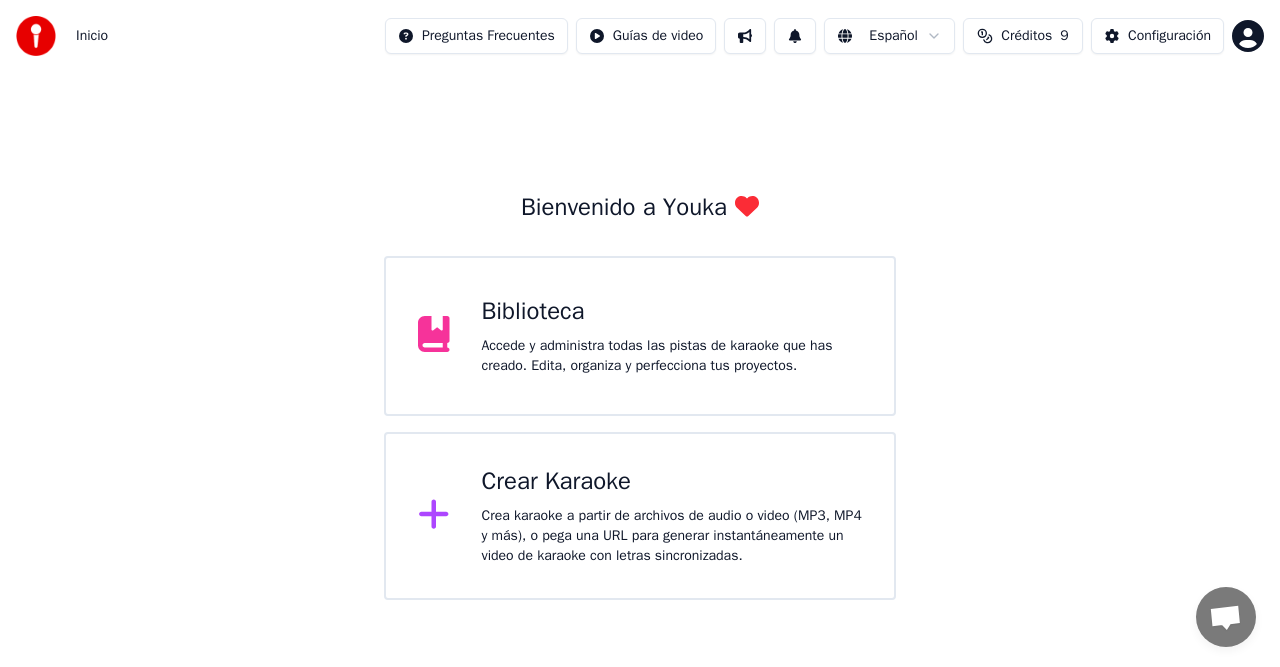 click on "Biblioteca" at bounding box center (672, 312) 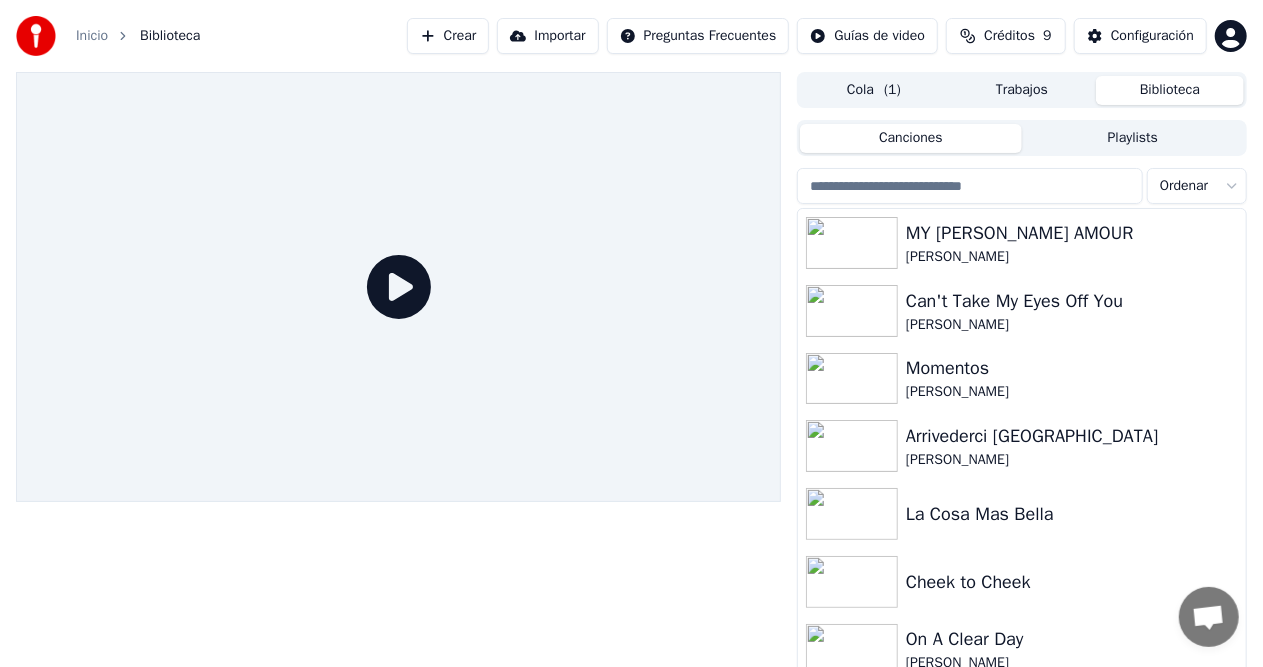 click on "Crear" at bounding box center [448, 36] 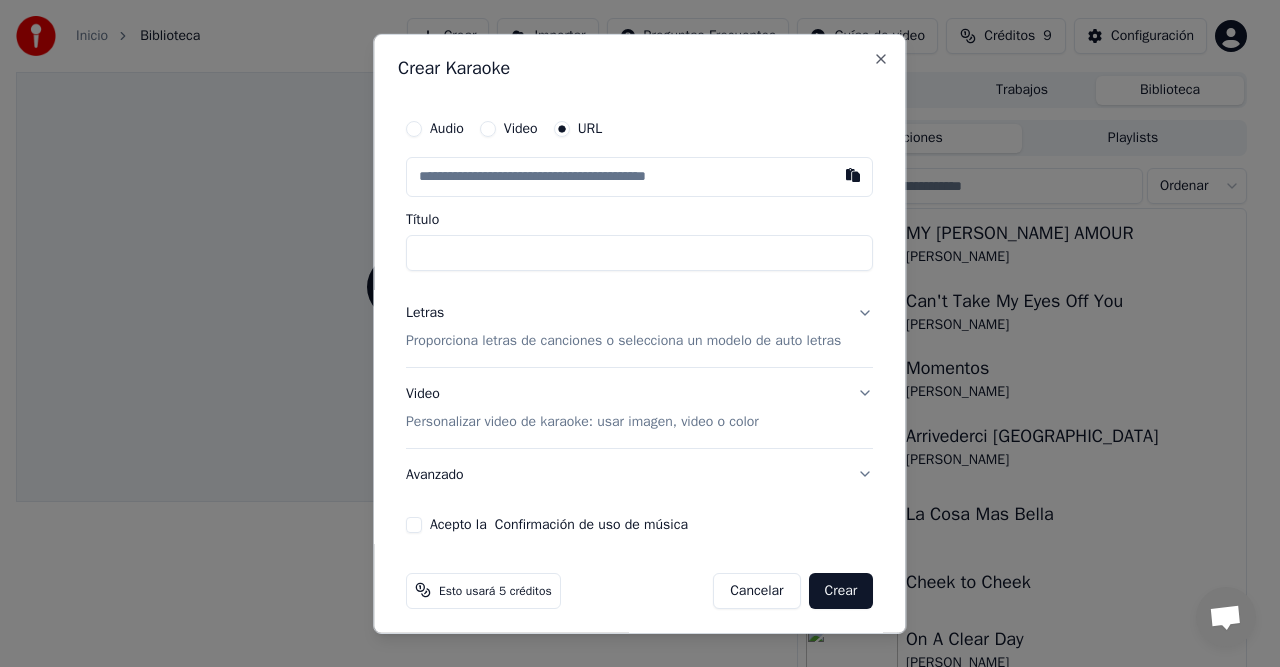 click at bounding box center (639, 176) 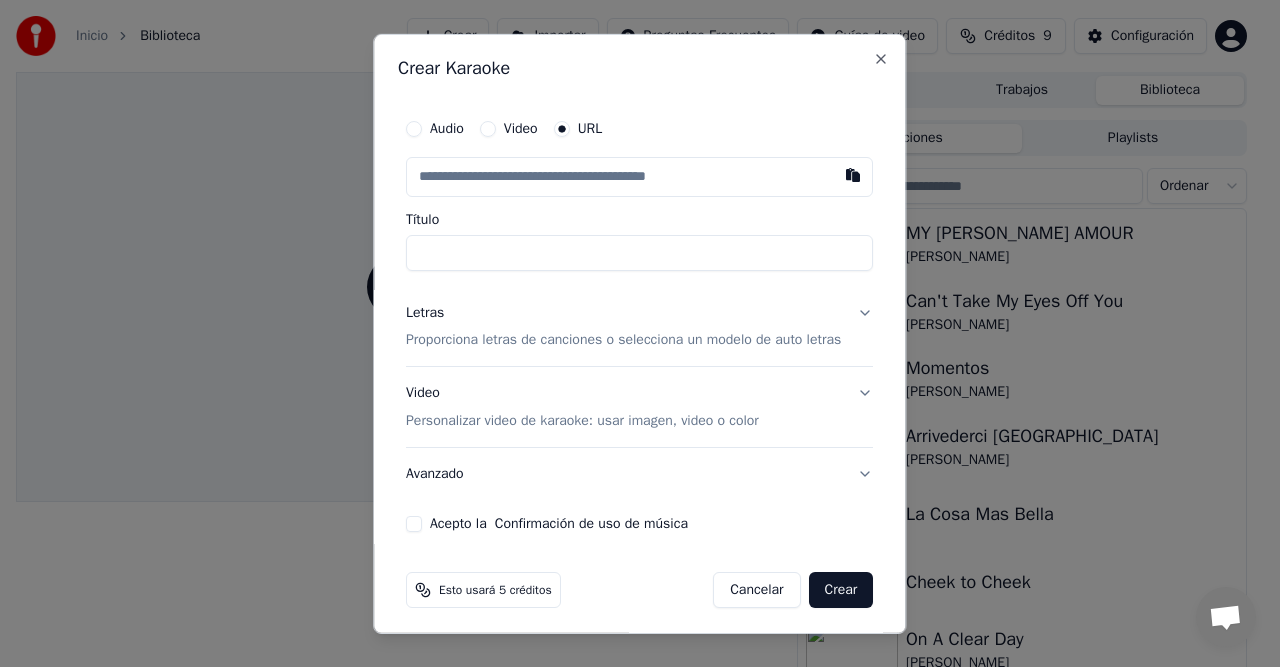 click at bounding box center [854, 174] 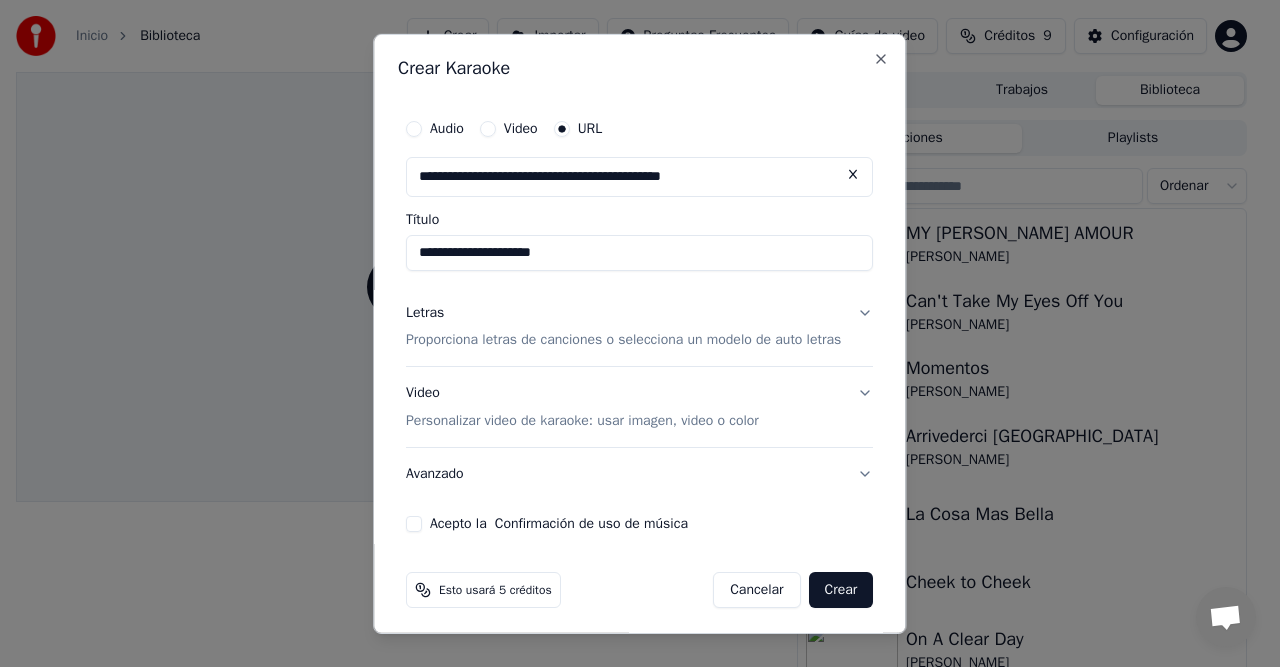 type on "**********" 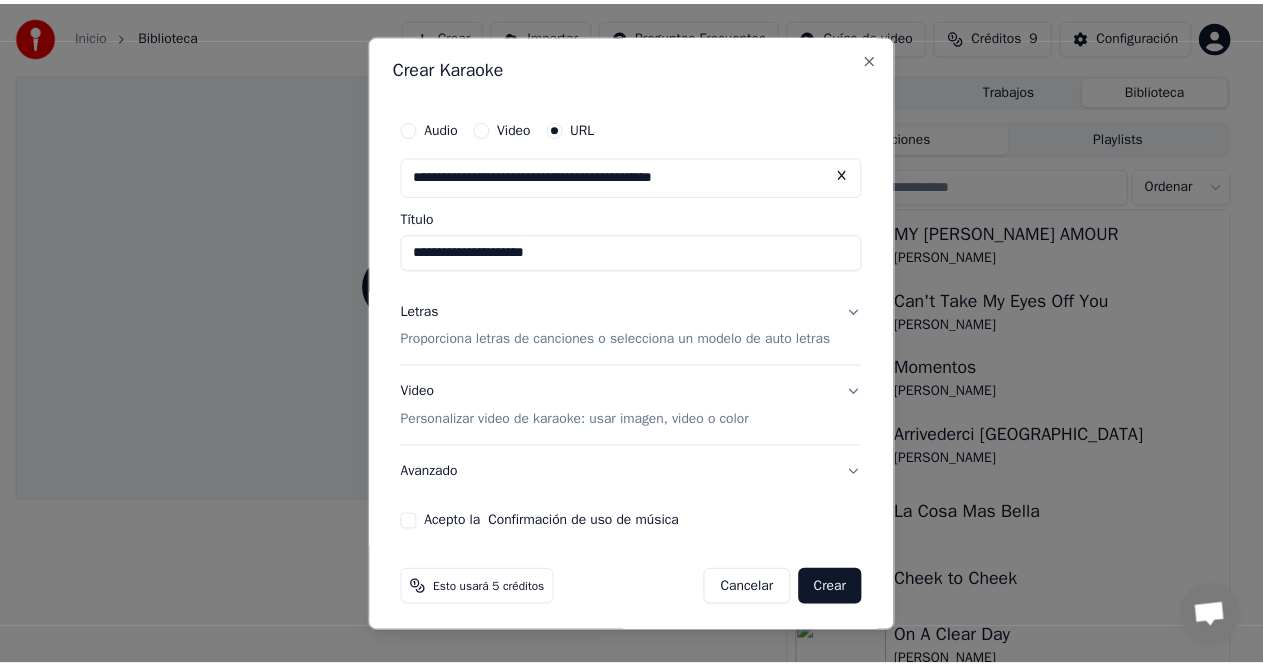 scroll, scrollTop: 6, scrollLeft: 0, axis: vertical 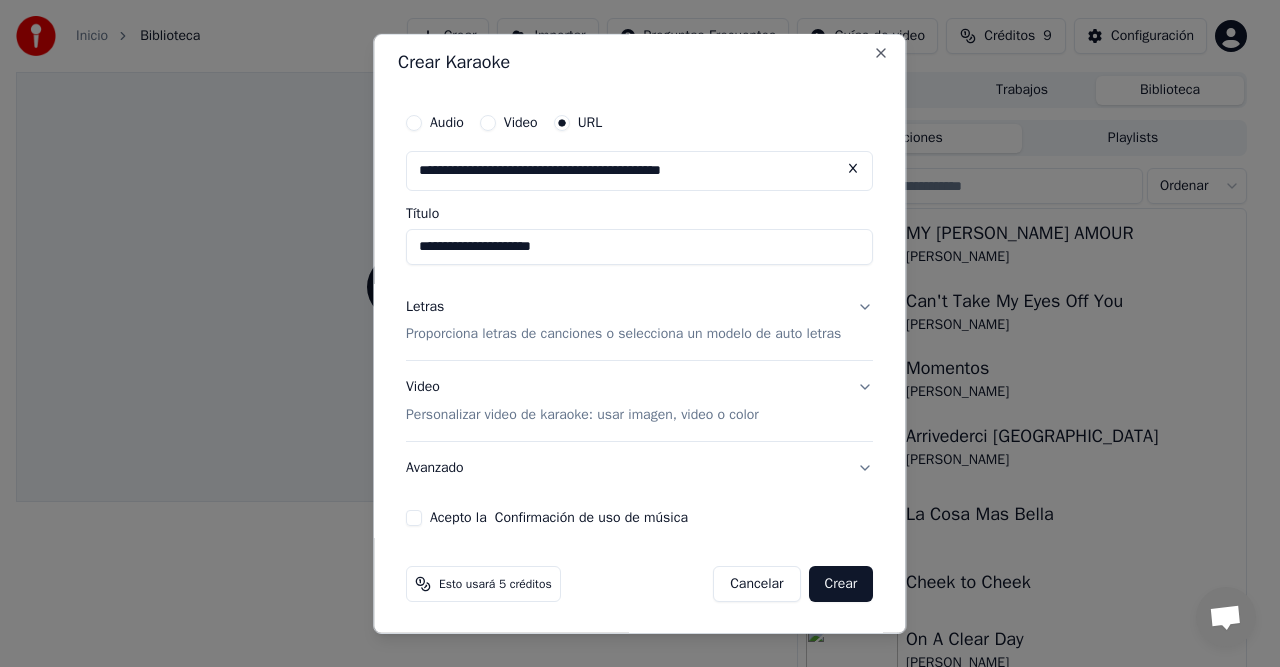 click on "Letras Proporciona letras de canciones o selecciona un modelo de auto letras" at bounding box center (639, 320) 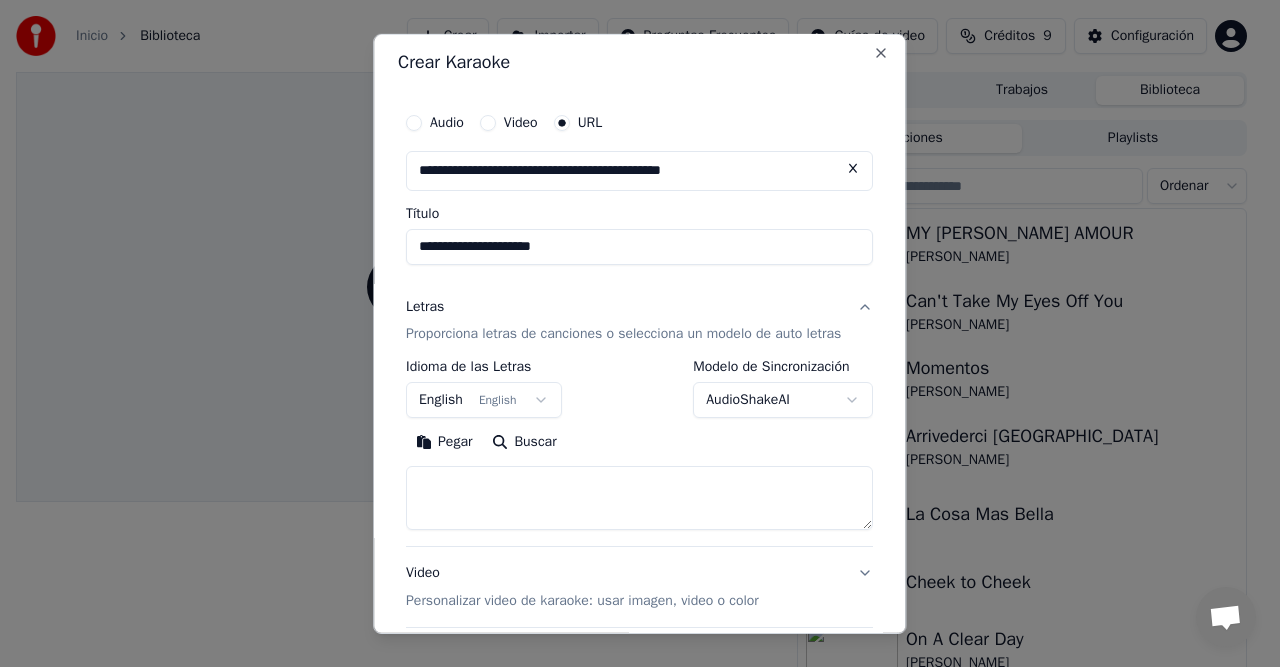 click on "Letras Proporciona letras de canciones o selecciona un modelo de auto letras" at bounding box center (639, 320) 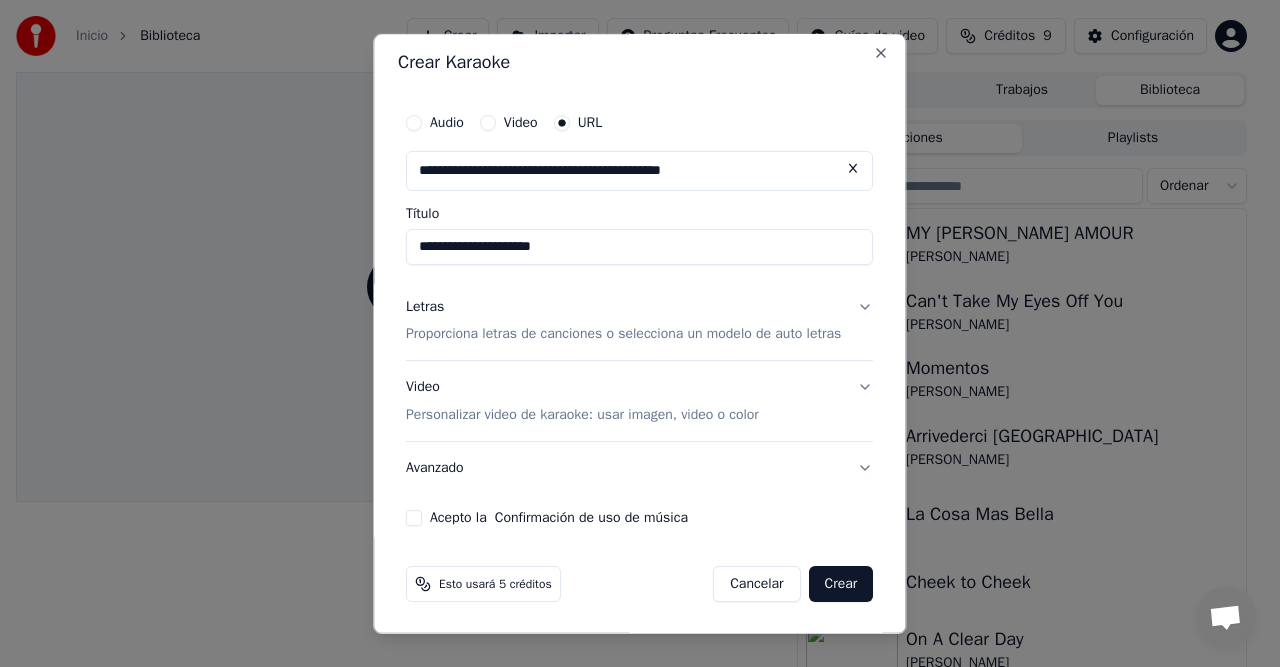 click on "Video Personalizar video de karaoke: usar imagen, video o color" at bounding box center [639, 401] 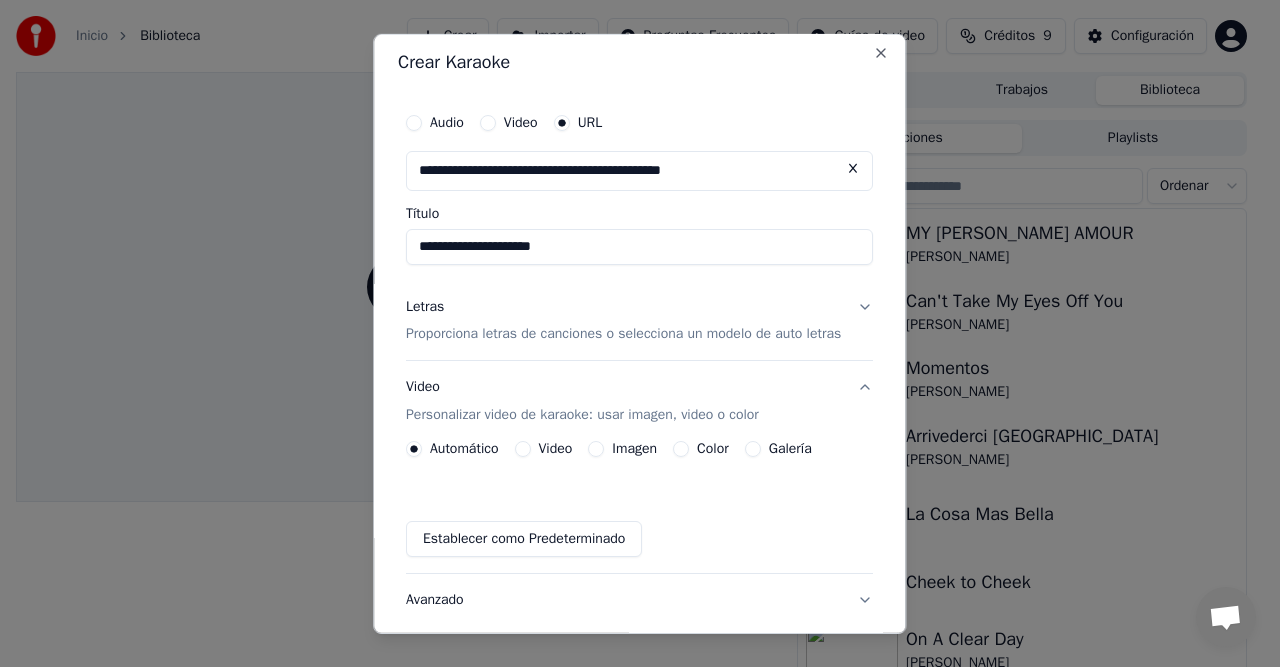 click on "Letras Proporciona letras de canciones o selecciona un modelo de auto letras" at bounding box center (639, 320) 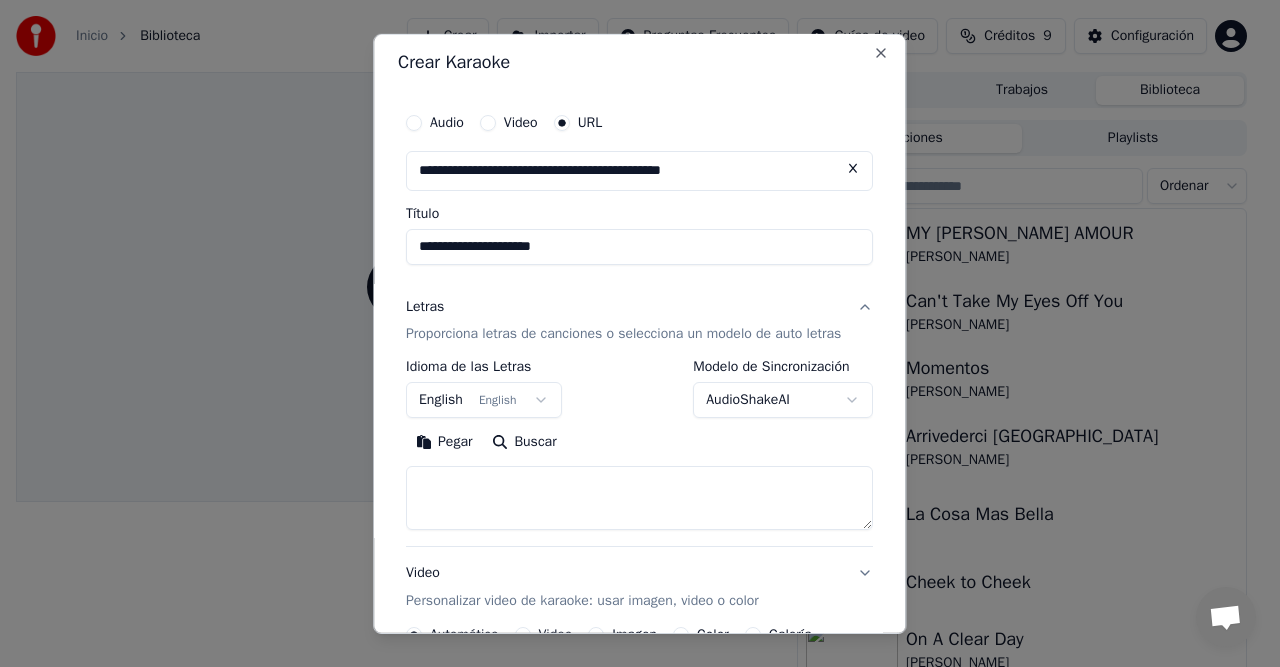 click on "Letras Proporciona letras de canciones o selecciona un modelo de auto letras" at bounding box center [639, 320] 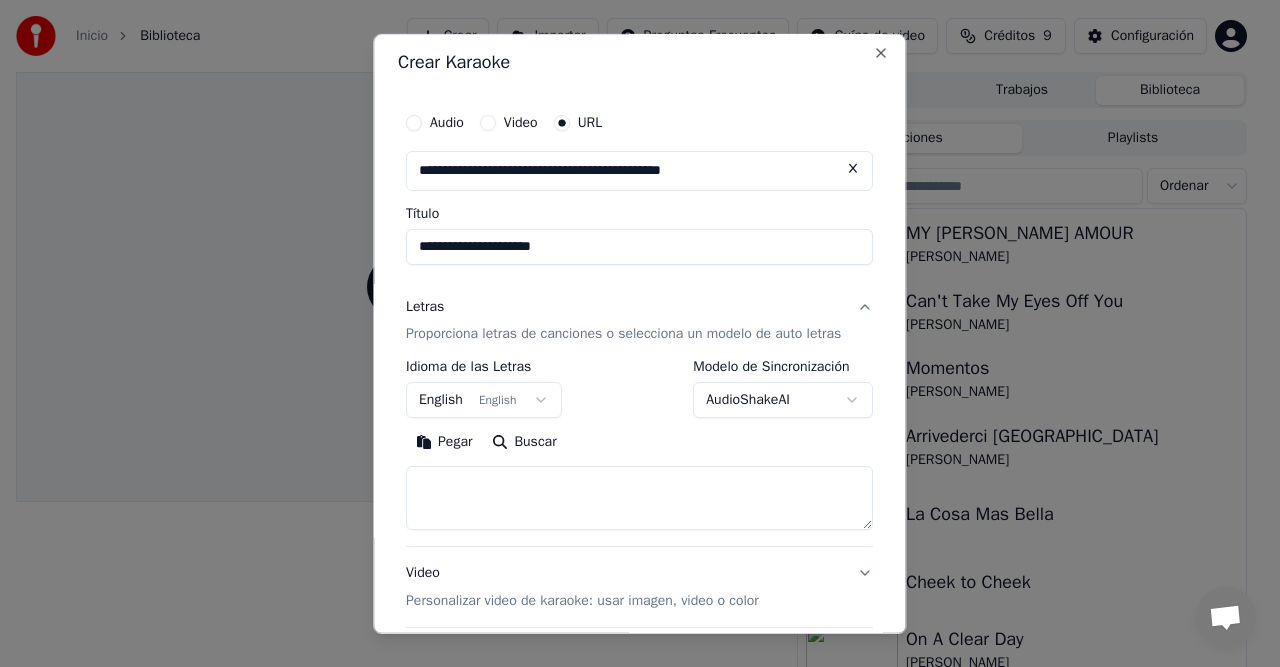 click on "AudioShakeAI" at bounding box center (784, 400) 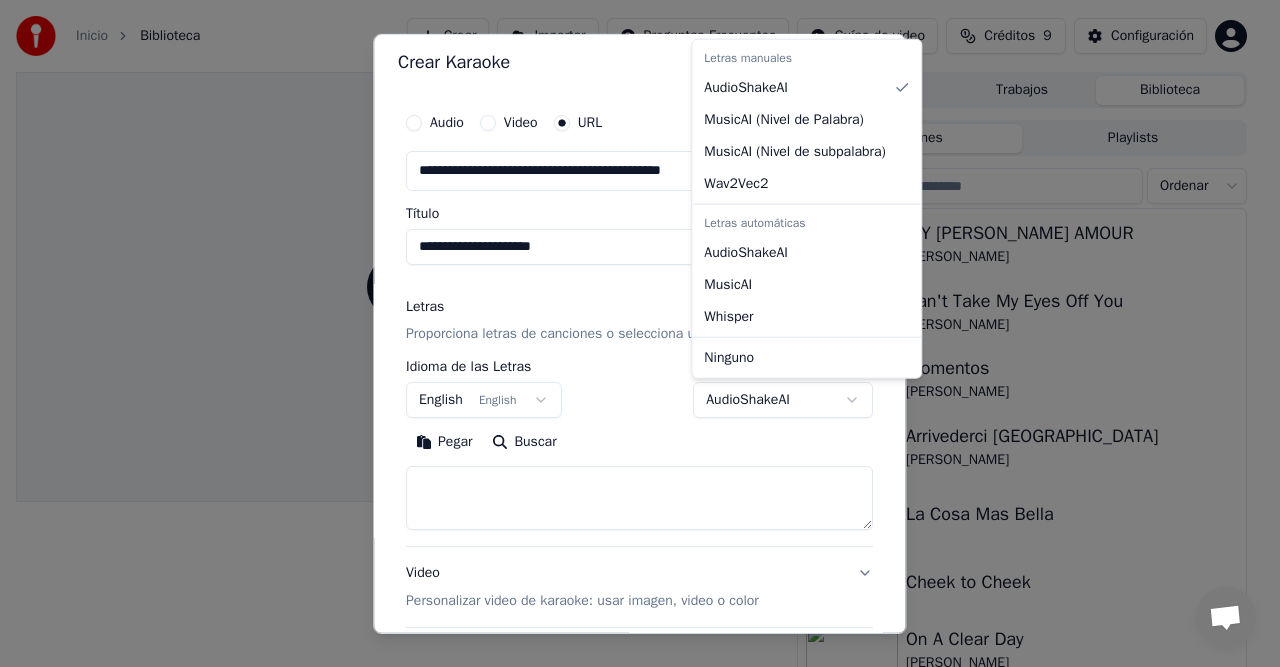select on "**********" 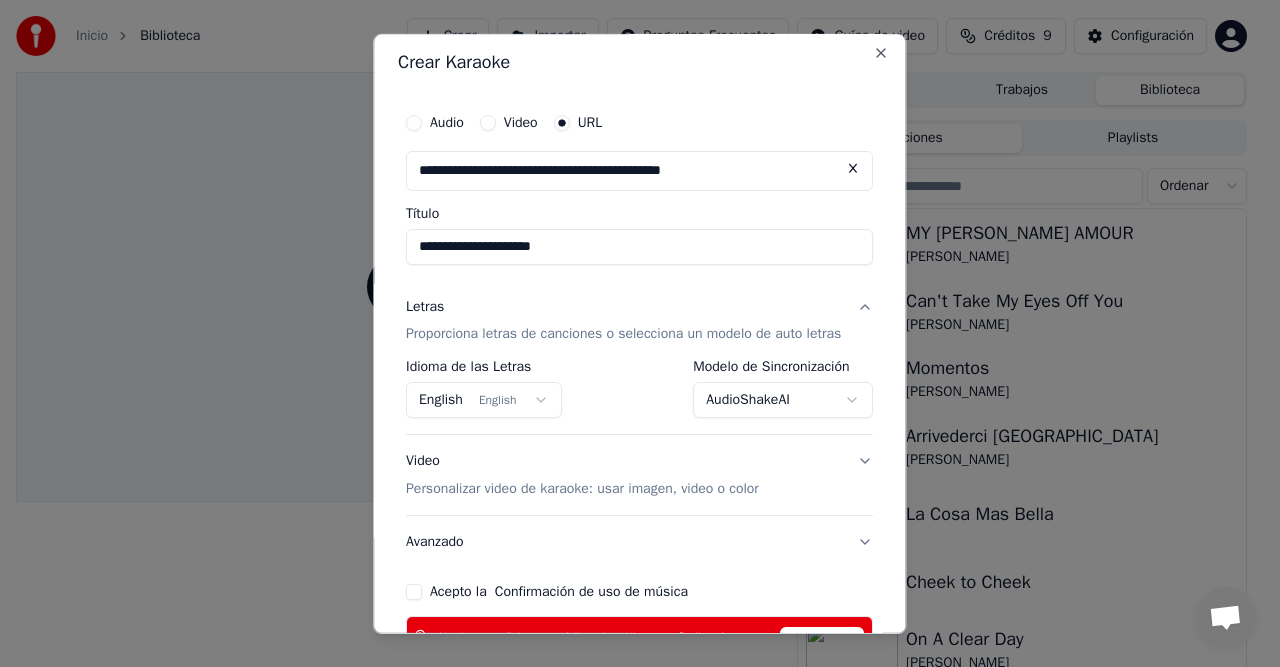 type 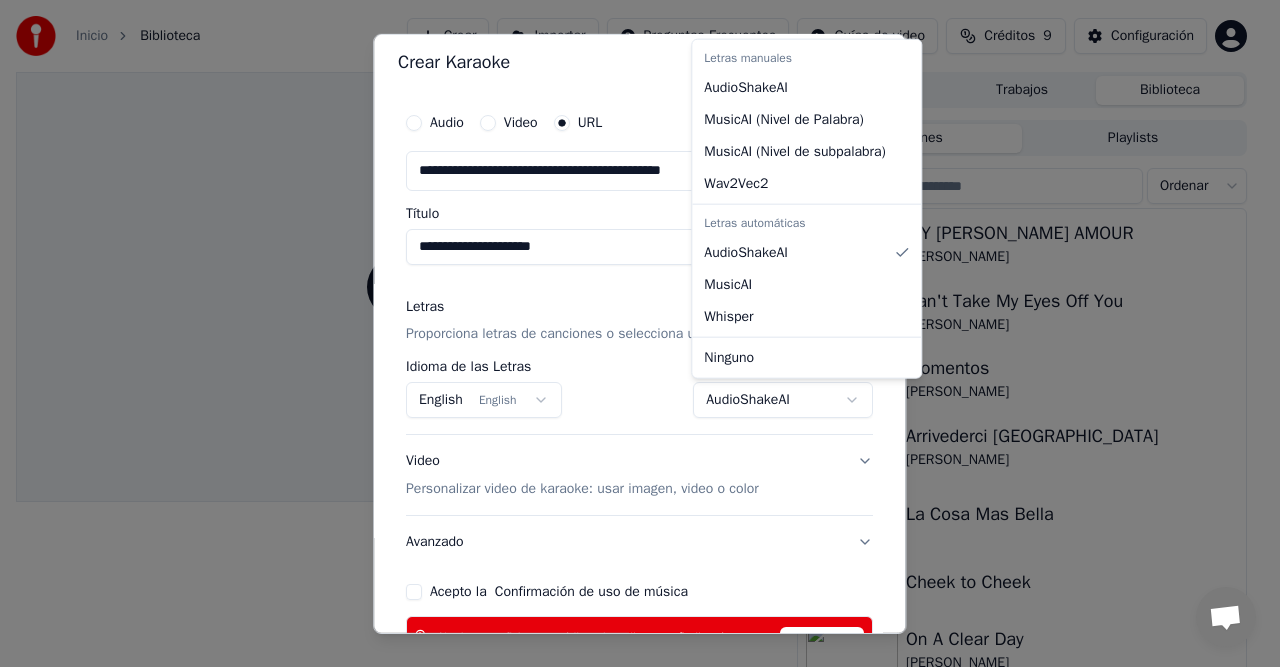 click at bounding box center [640, 333] 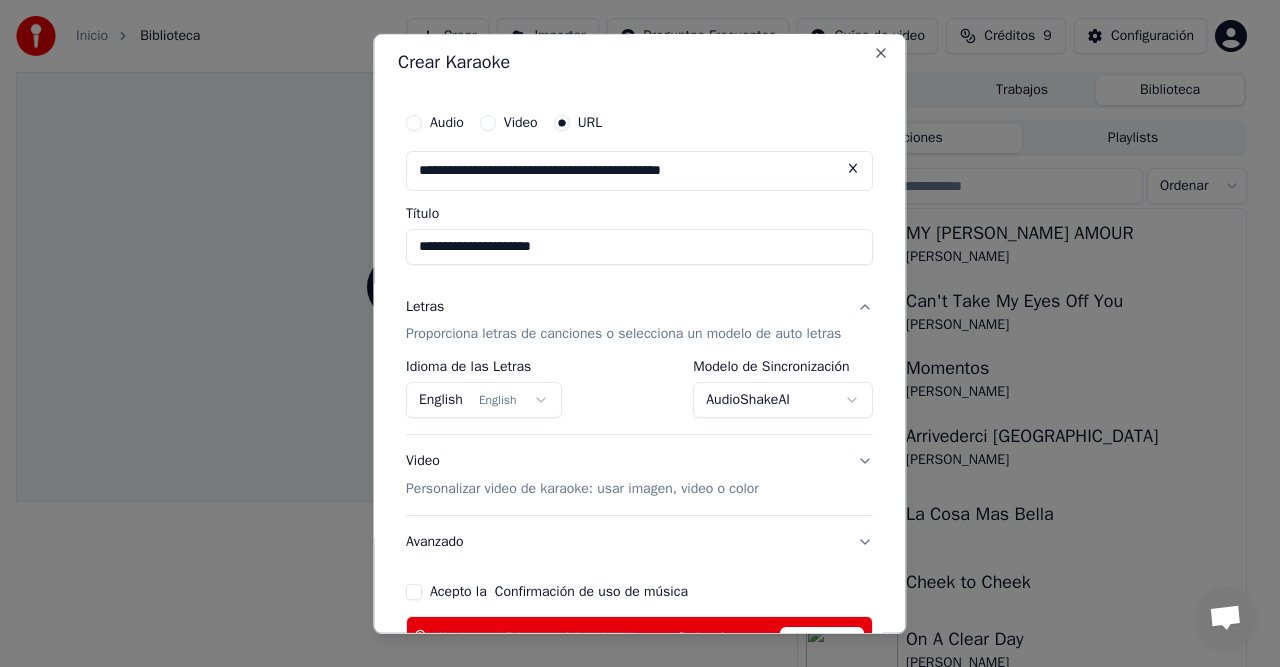 select on "**********" 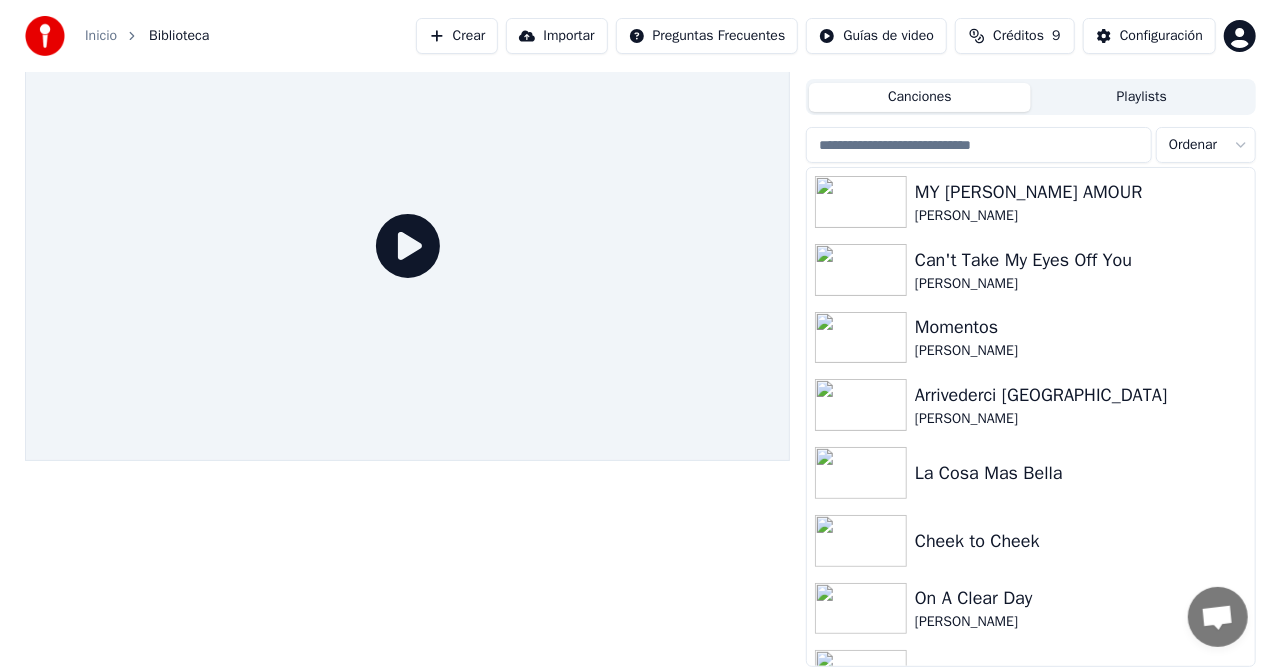 scroll, scrollTop: 0, scrollLeft: 0, axis: both 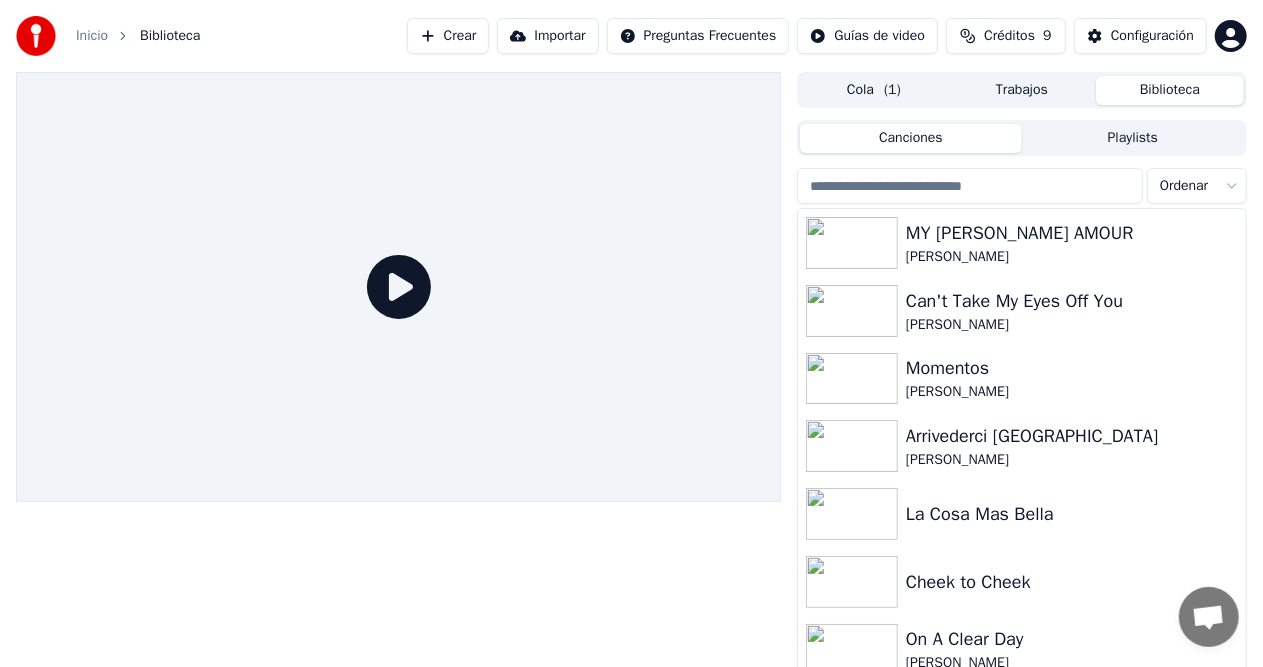 click on "Crear" at bounding box center (448, 36) 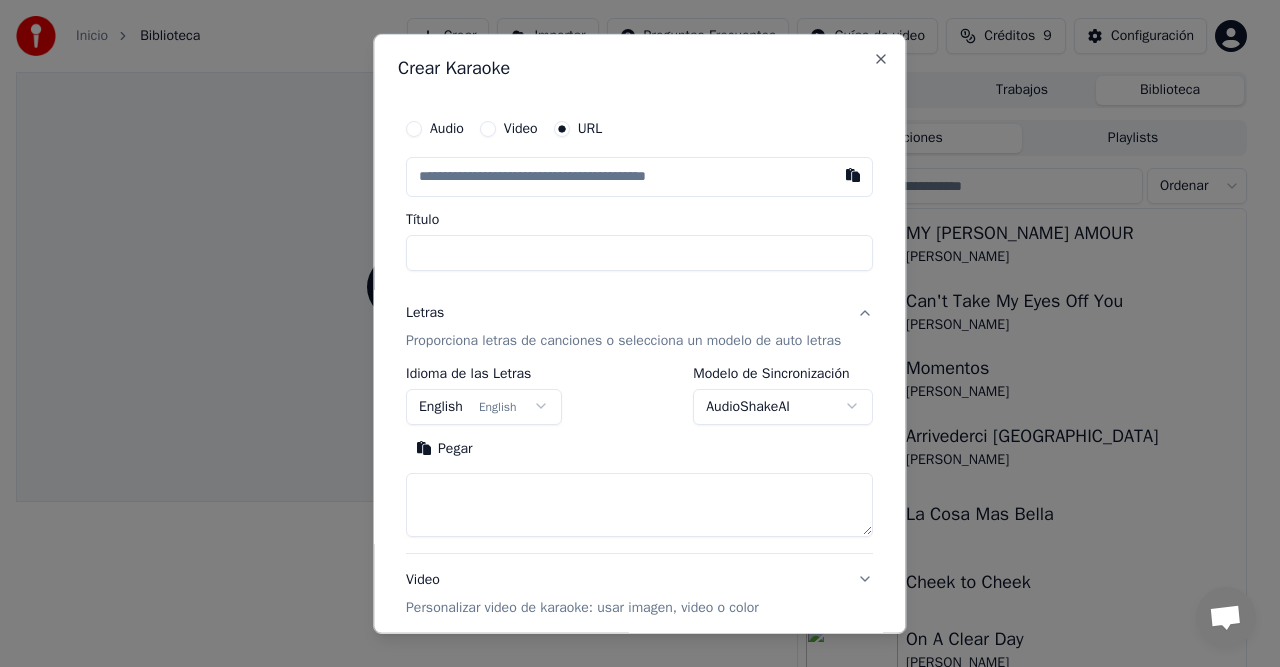 click at bounding box center (639, 176) 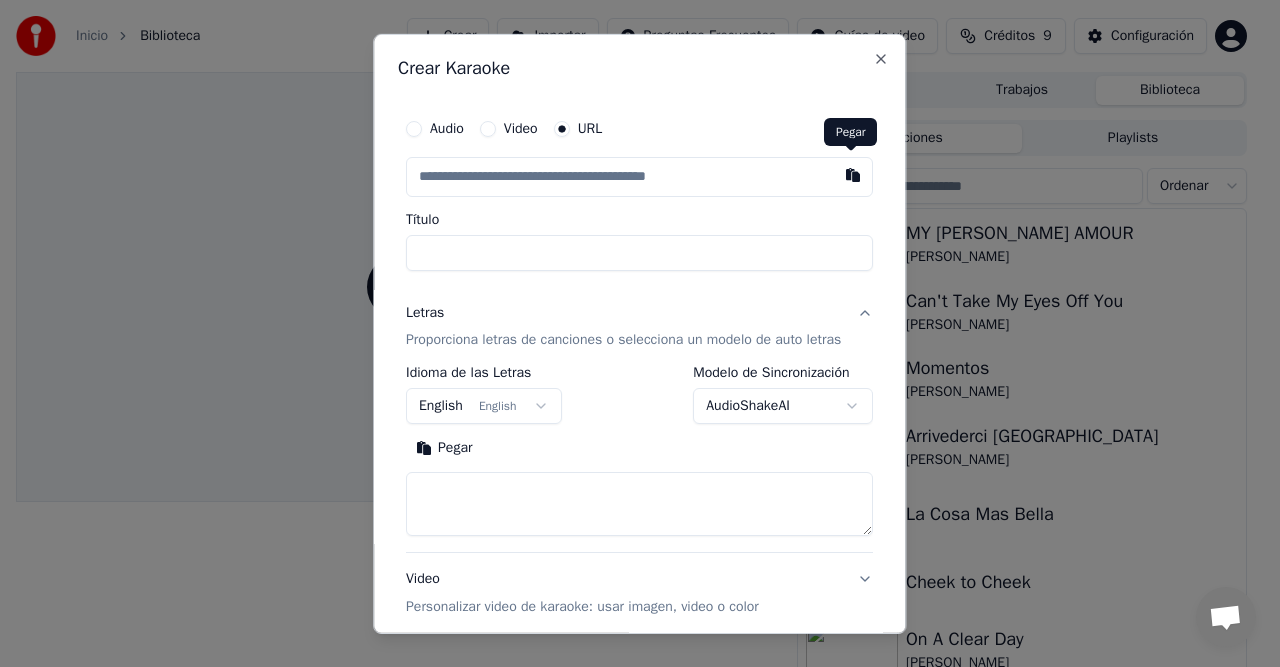 click at bounding box center [854, 174] 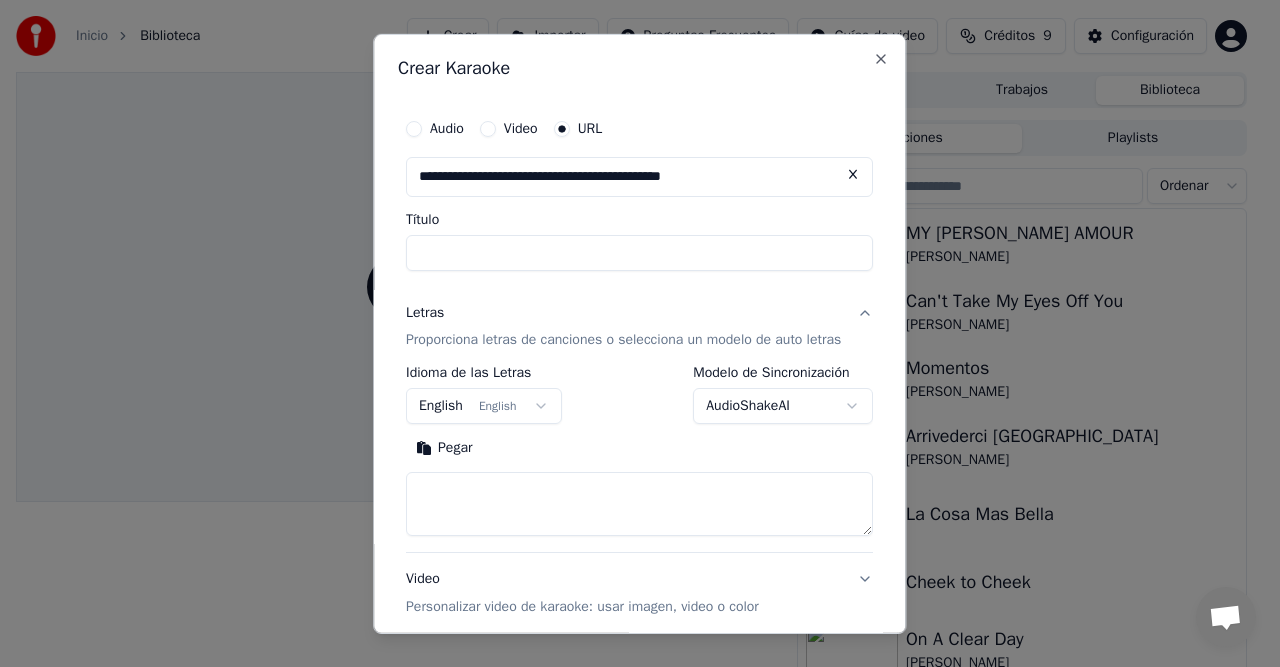 click at bounding box center (854, 174) 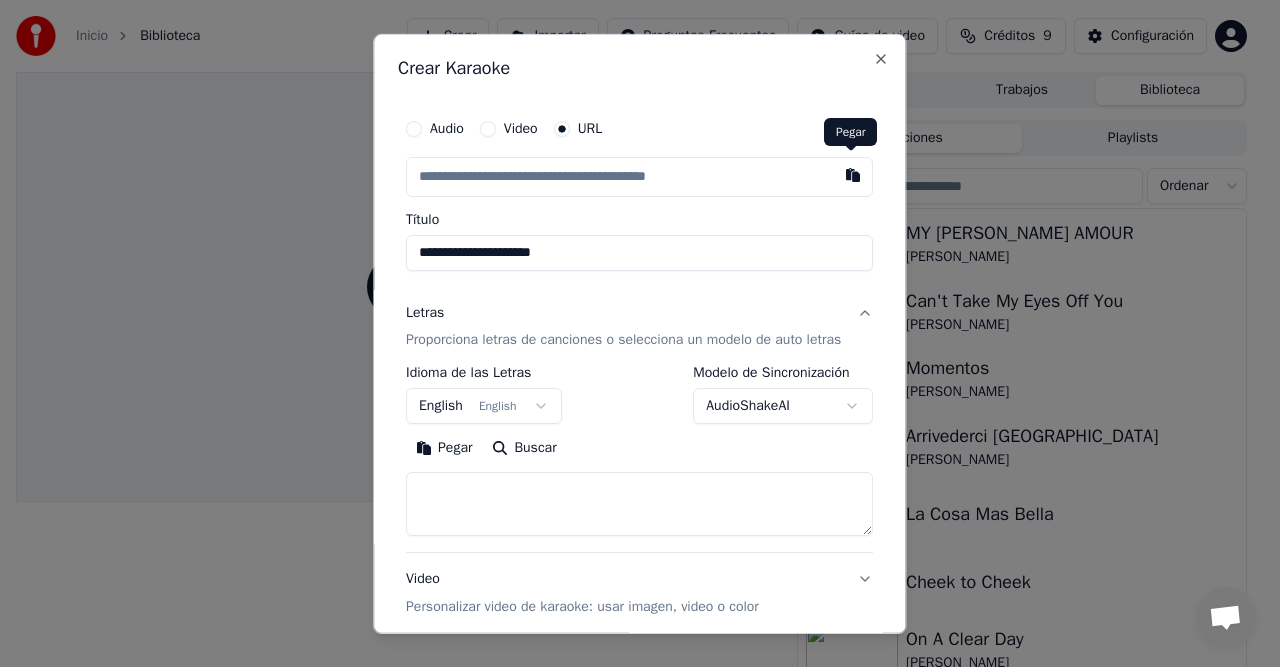 type on "**********" 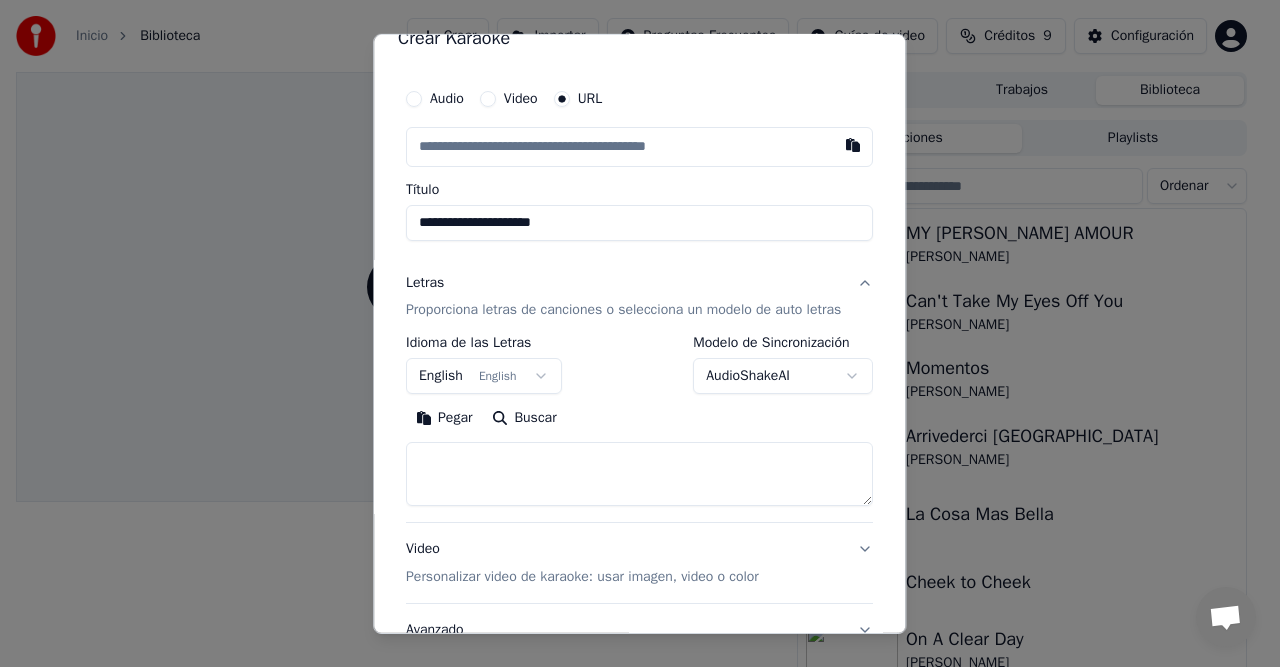 scroll, scrollTop: 0, scrollLeft: 0, axis: both 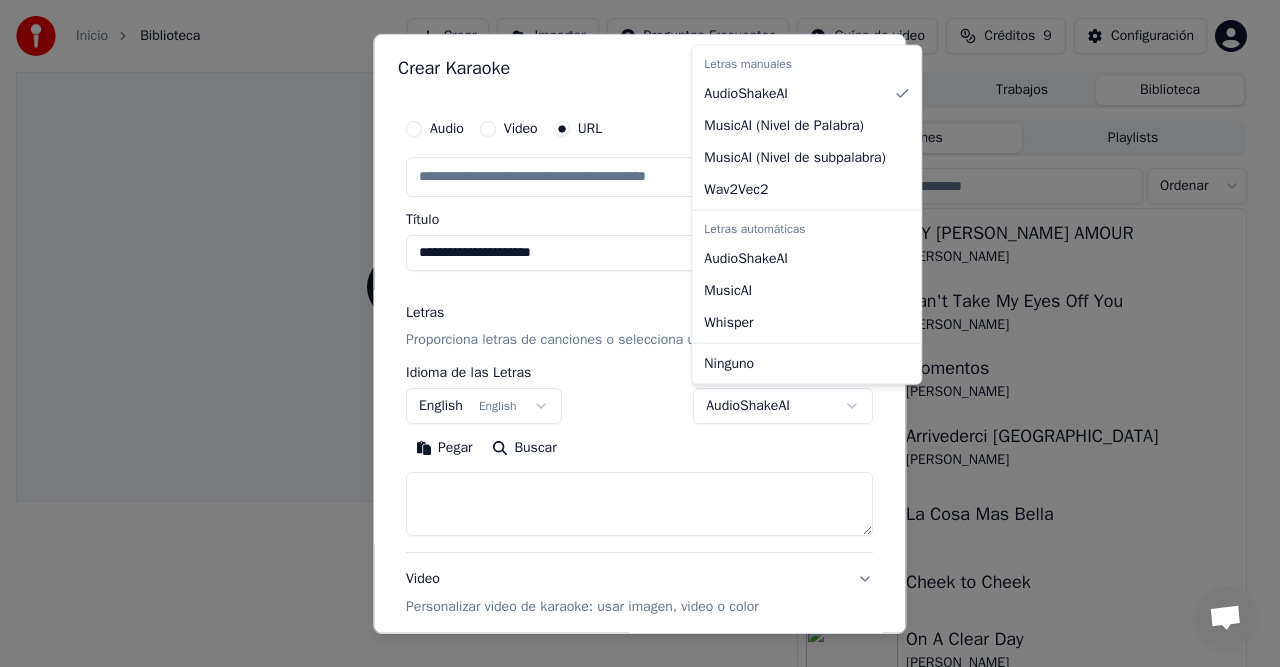 click on "**********" at bounding box center (631, 333) 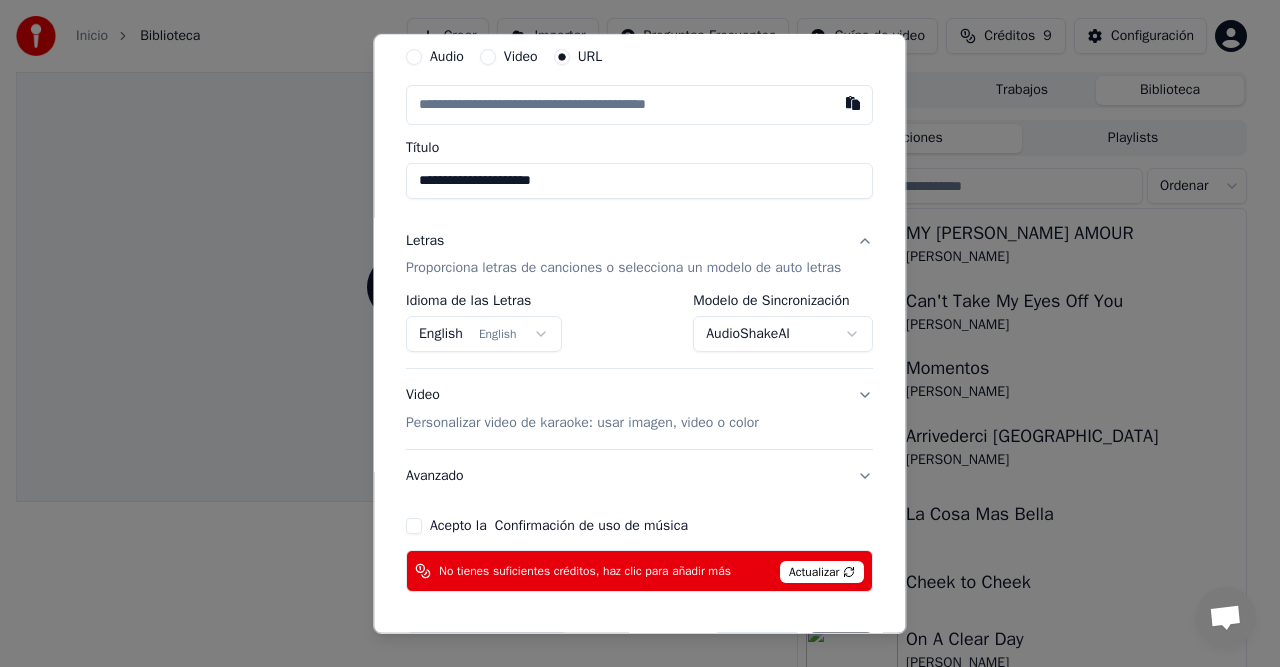 scroll, scrollTop: 138, scrollLeft: 0, axis: vertical 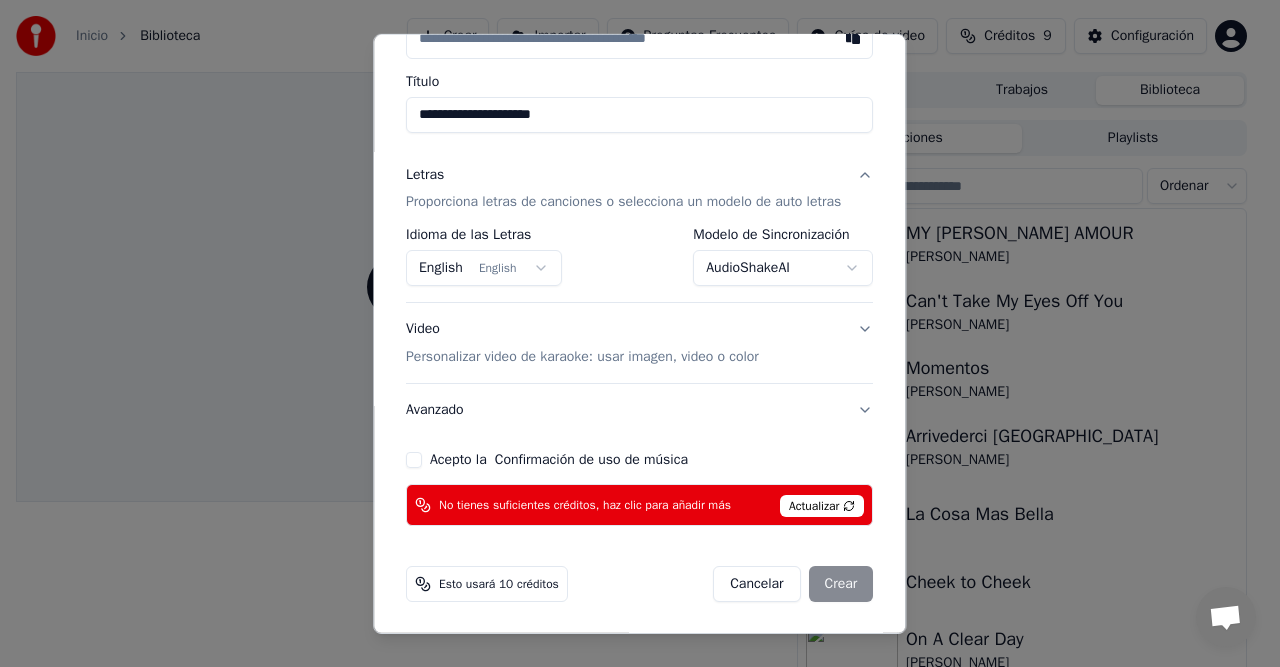 click on "No tienes suficientes créditos, haz clic para añadir más" at bounding box center (585, 505) 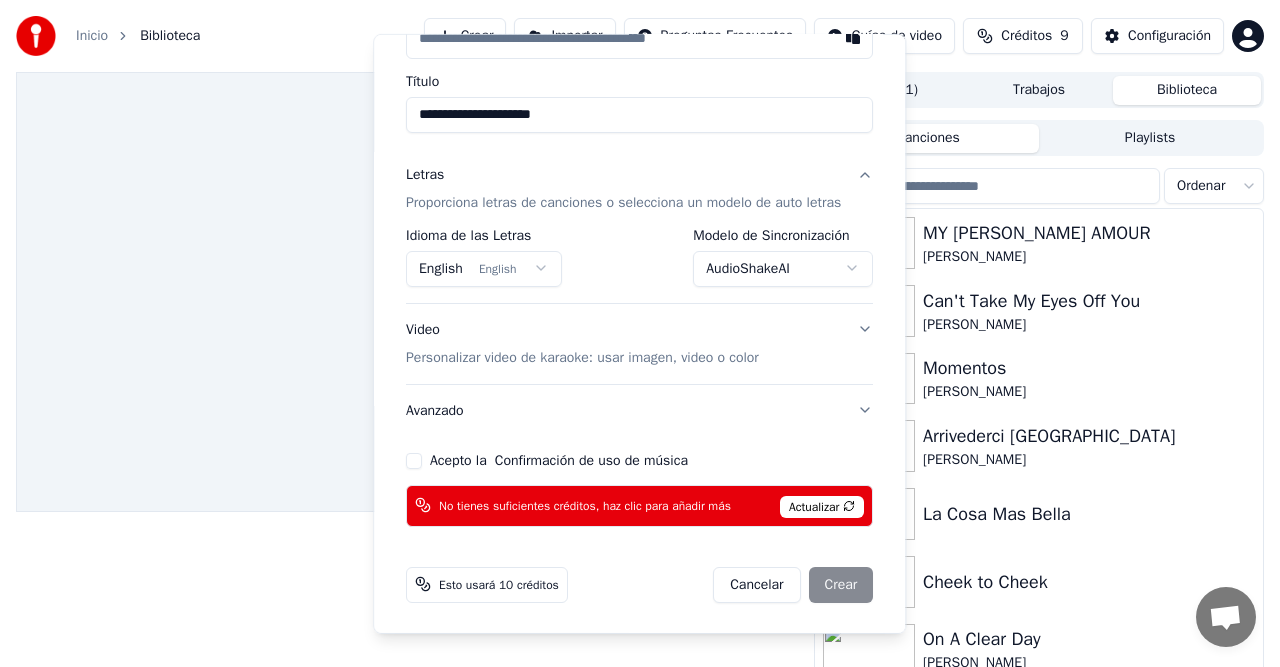 click on "Actualizar" at bounding box center [822, 506] 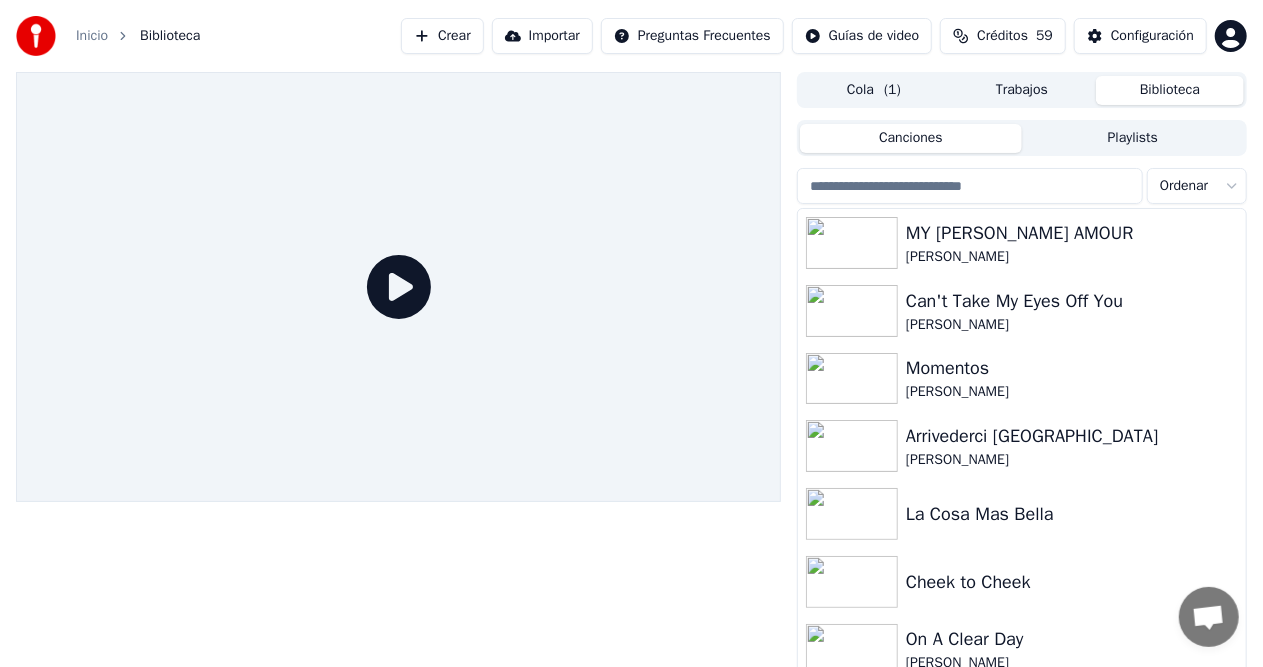 click on "Crear" at bounding box center (442, 36) 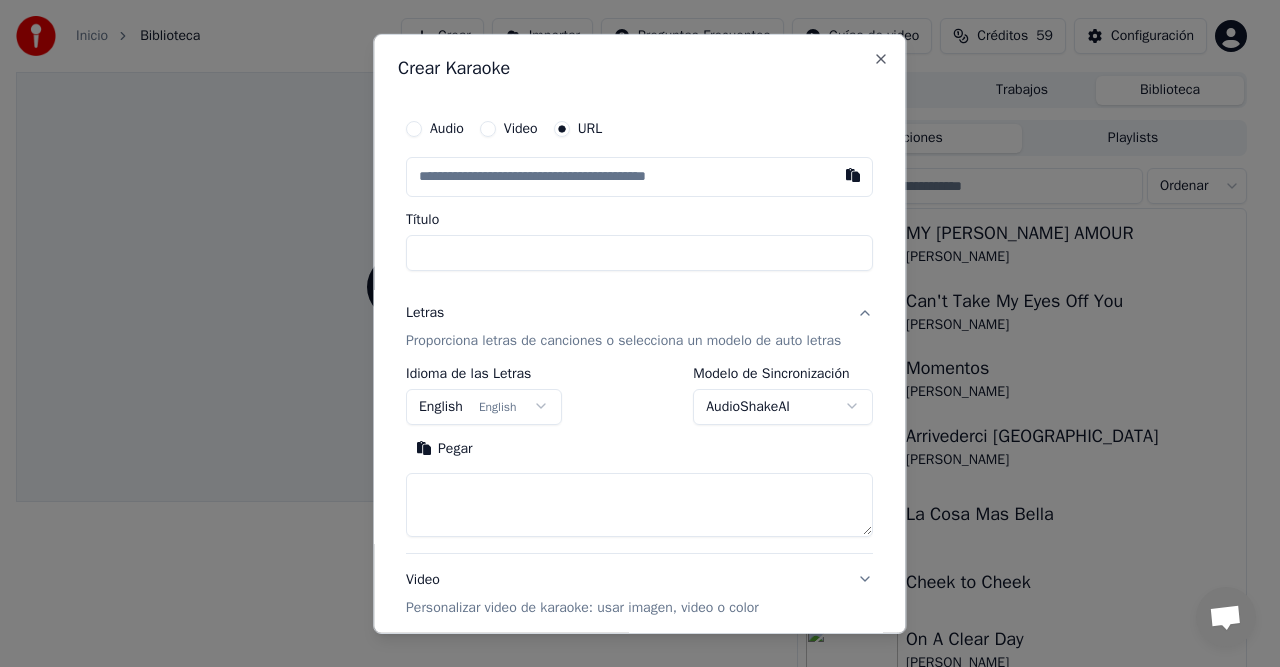 click on "**********" at bounding box center (639, 333) 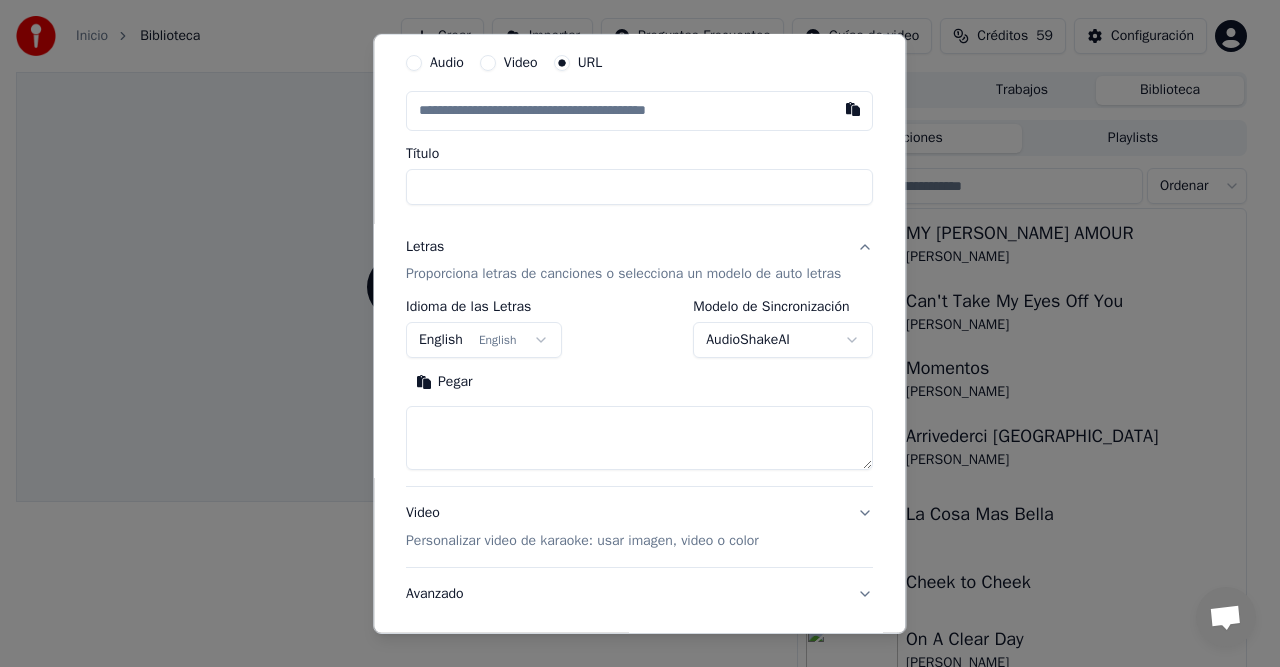 scroll, scrollTop: 0, scrollLeft: 0, axis: both 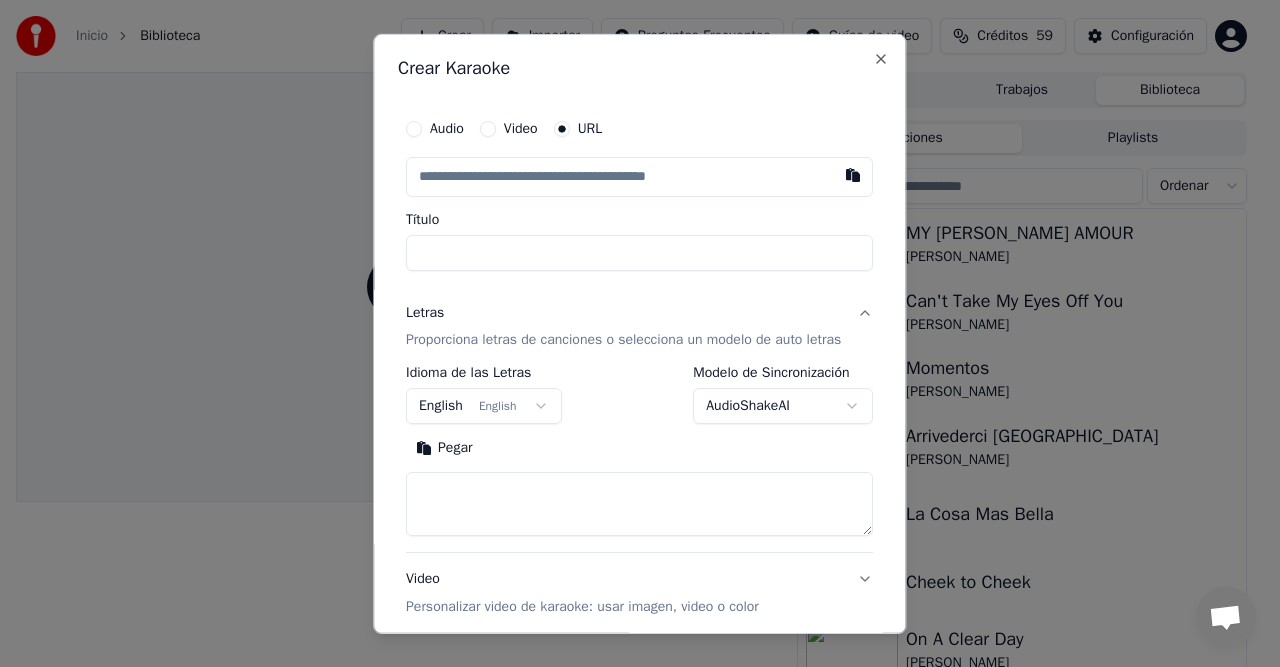 click at bounding box center [854, 174] 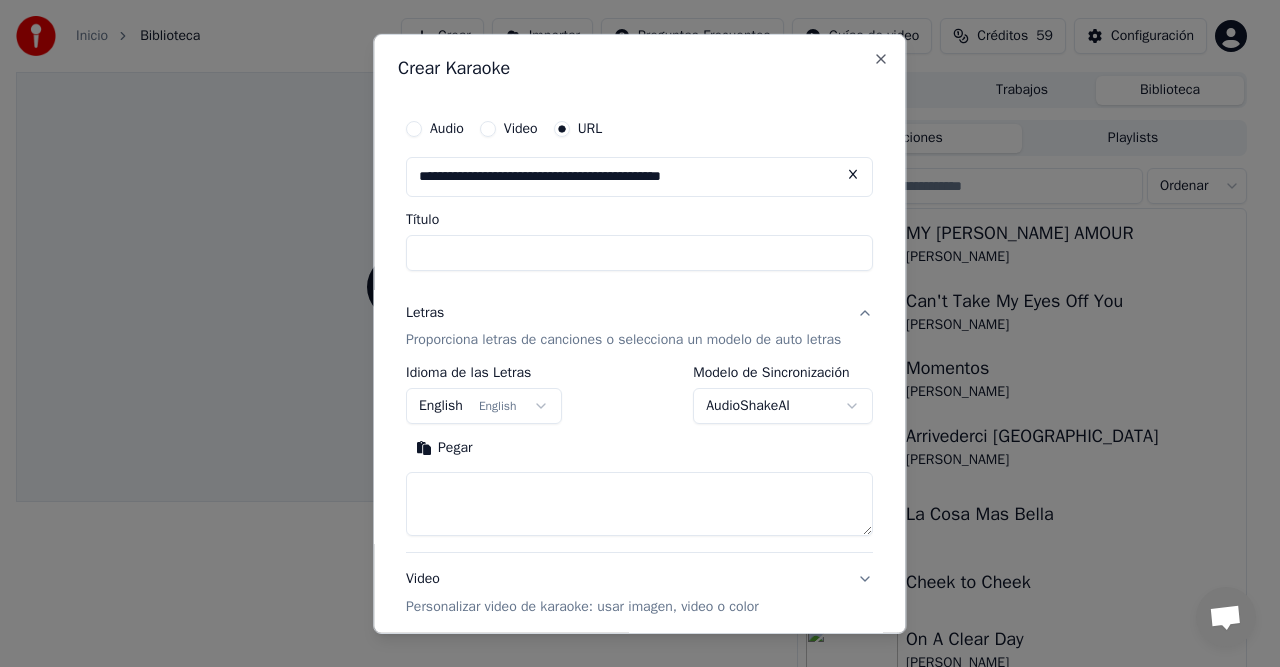 type on "**********" 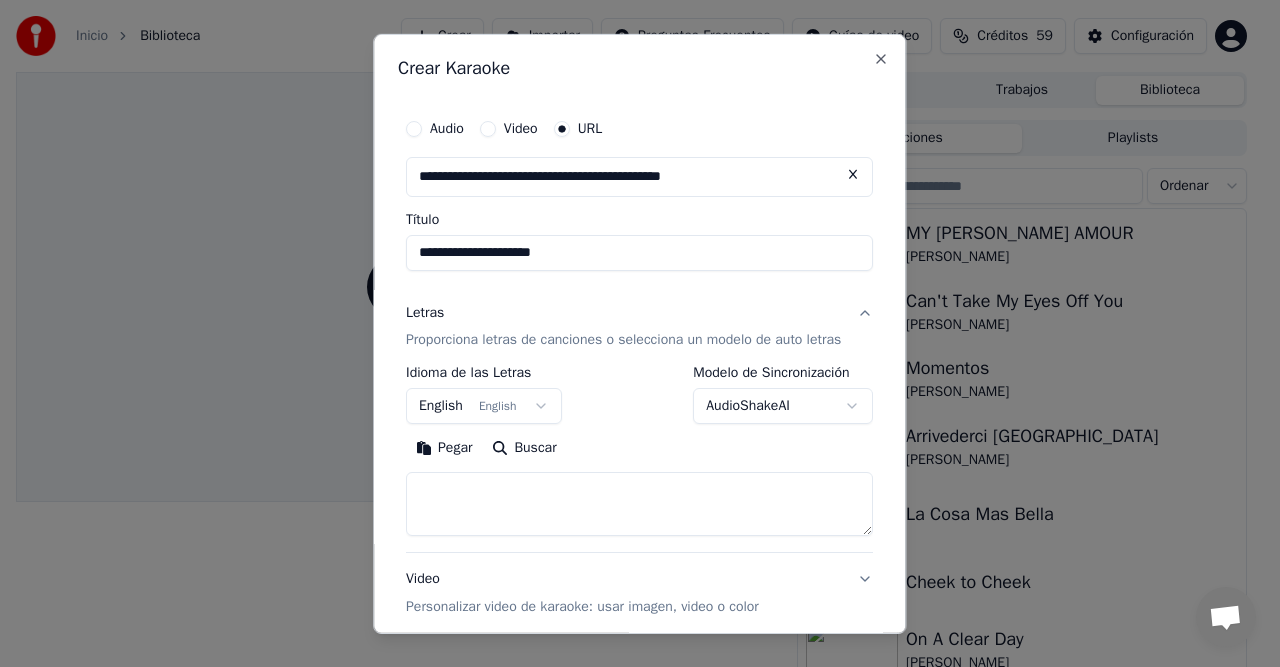click on "AudioShakeAI" at bounding box center (784, 406) 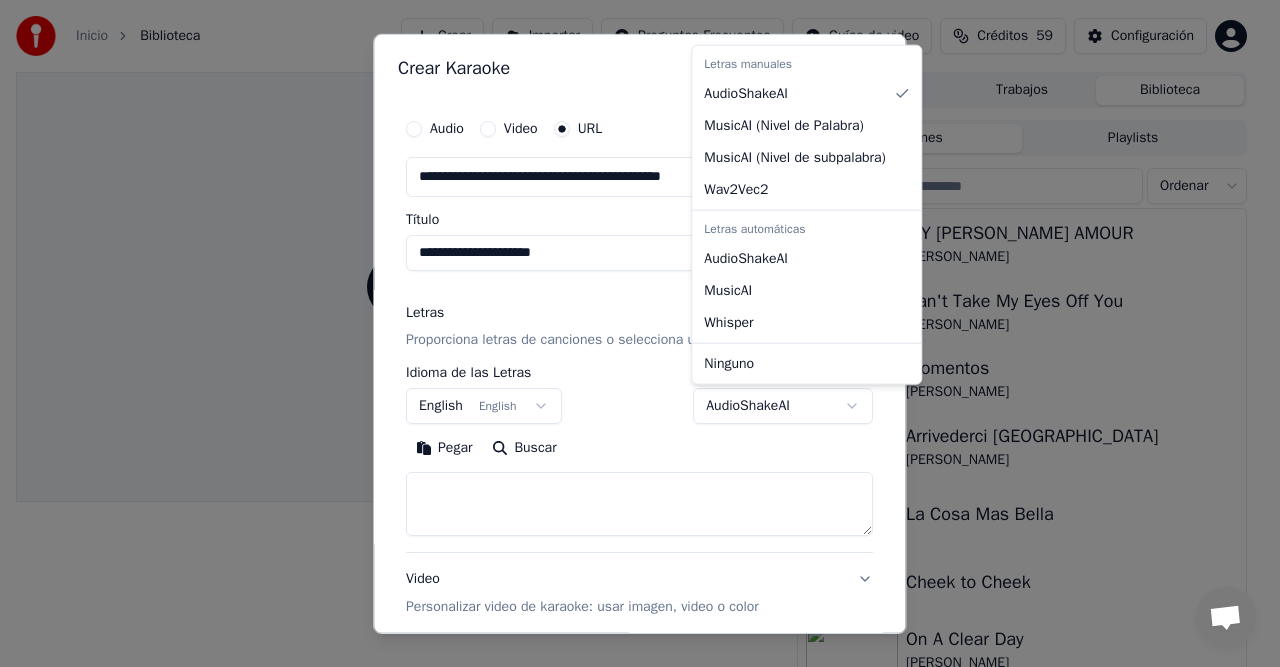 select on "**********" 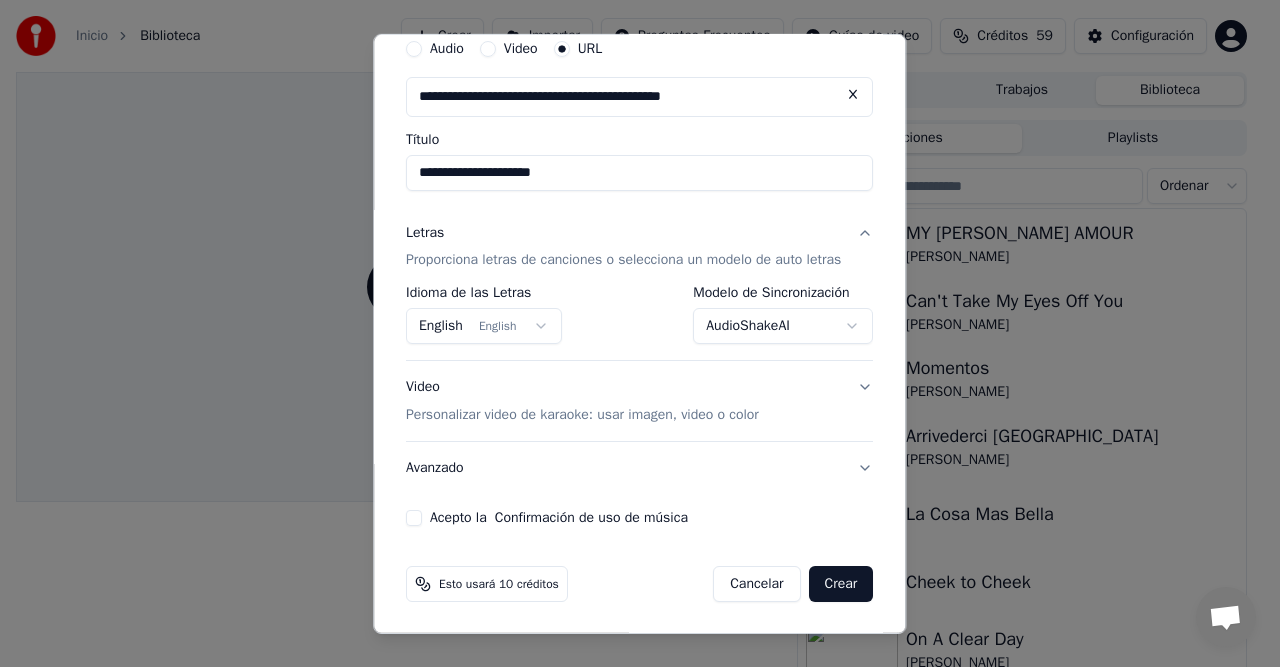 scroll, scrollTop: 0, scrollLeft: 0, axis: both 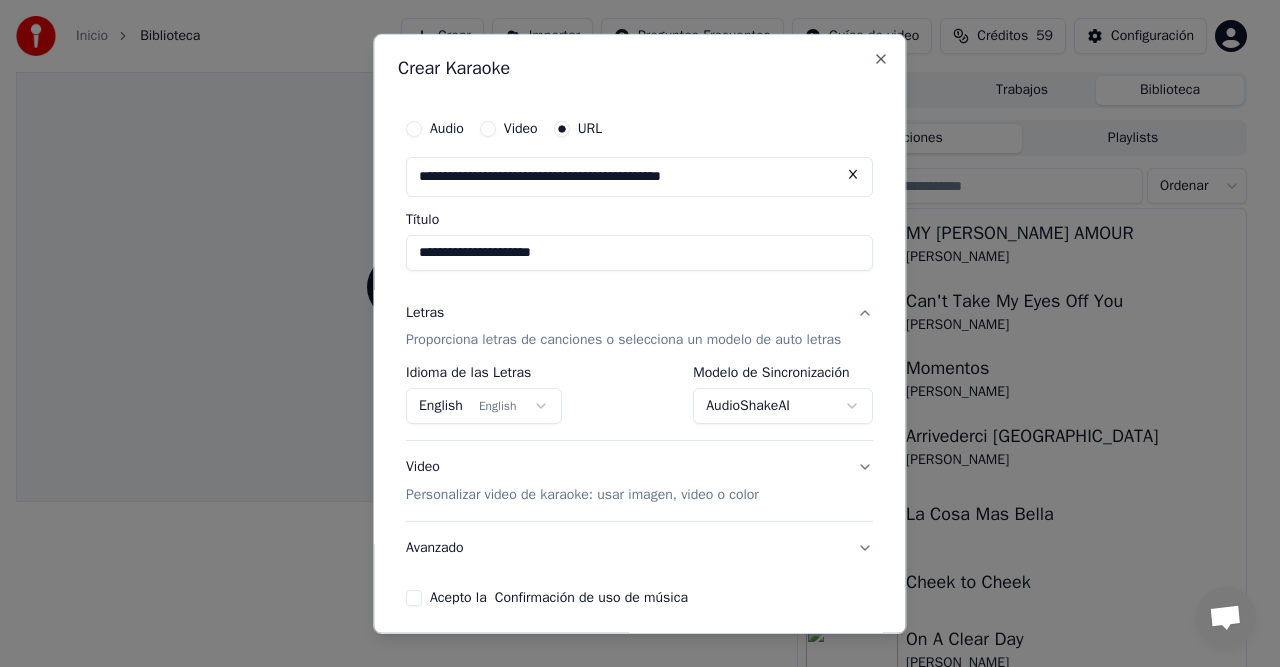 click on "Personalizar video de karaoke: usar imagen, video o color" at bounding box center (582, 495) 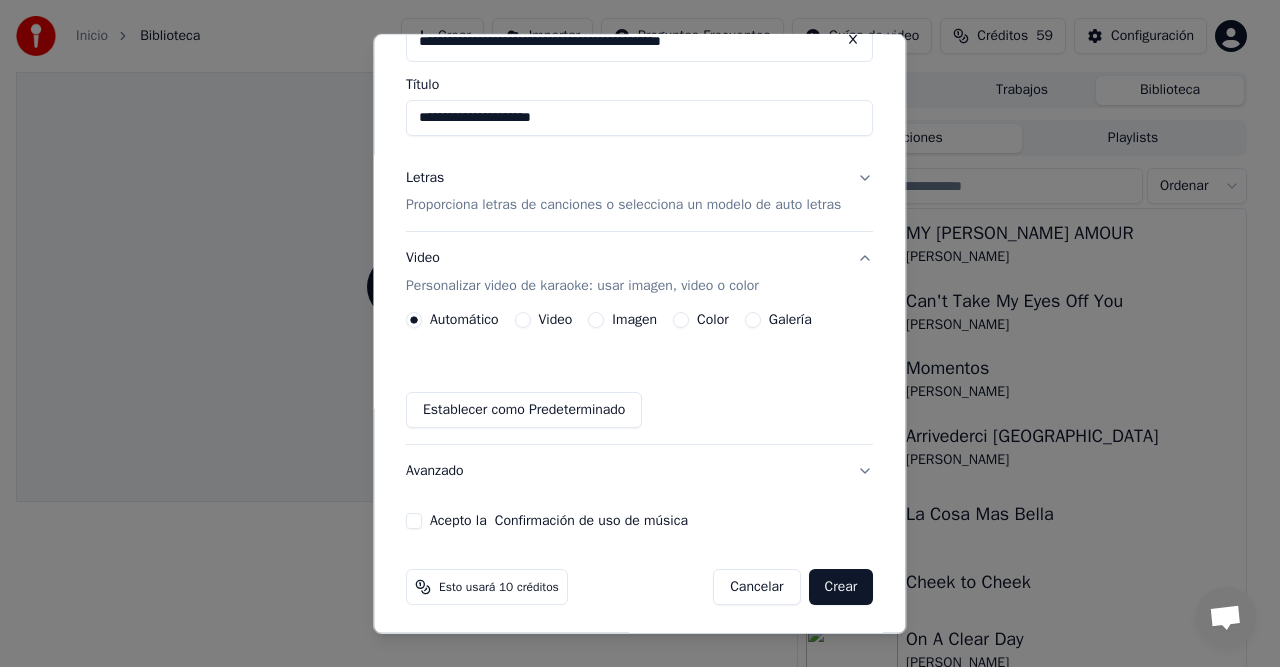 scroll, scrollTop: 138, scrollLeft: 0, axis: vertical 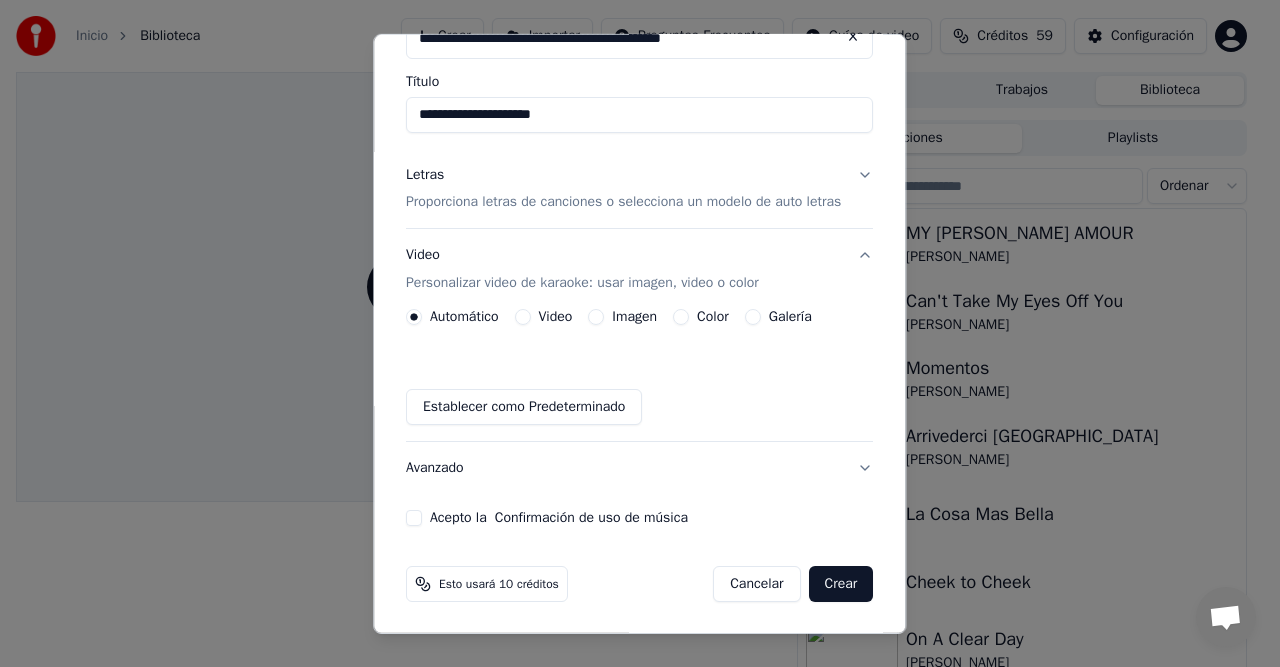 click on "Galería" at bounding box center (753, 317) 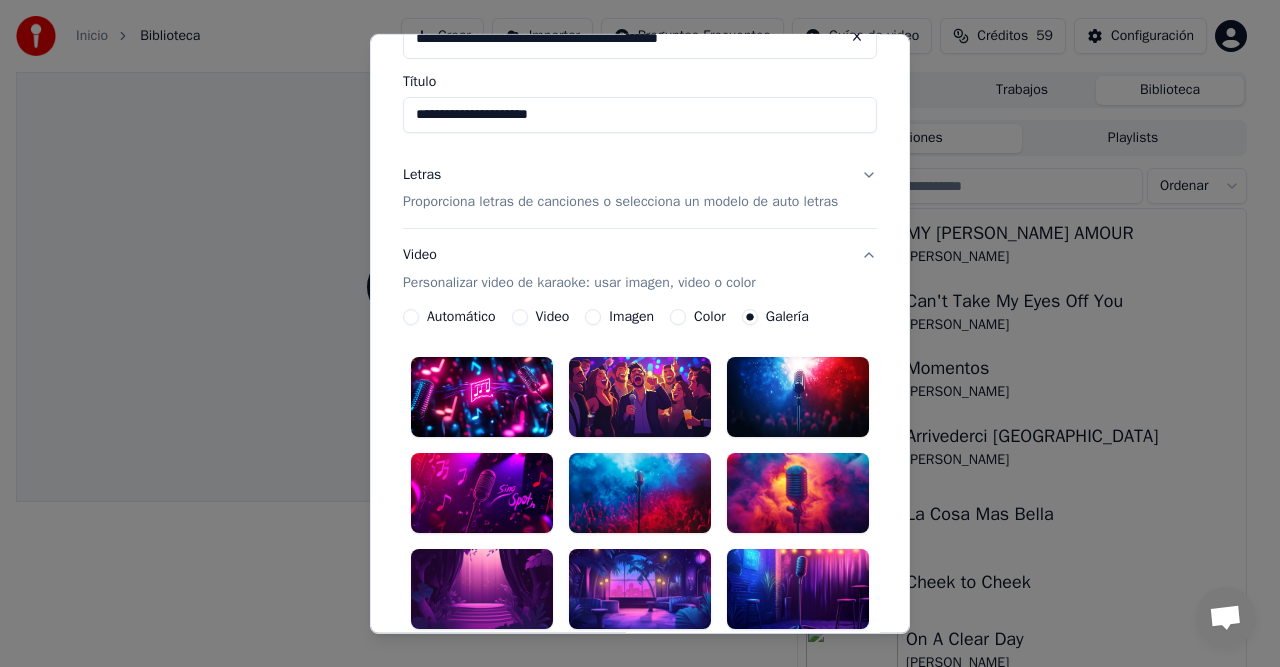 click 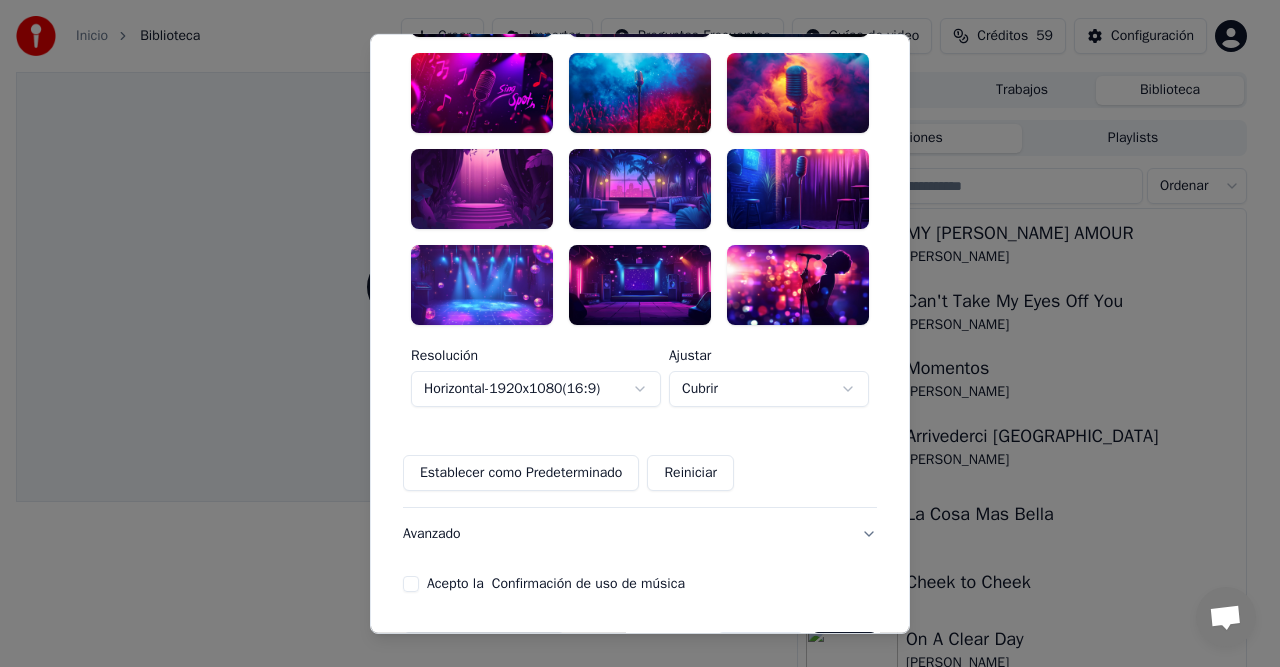 scroll, scrollTop: 438, scrollLeft: 0, axis: vertical 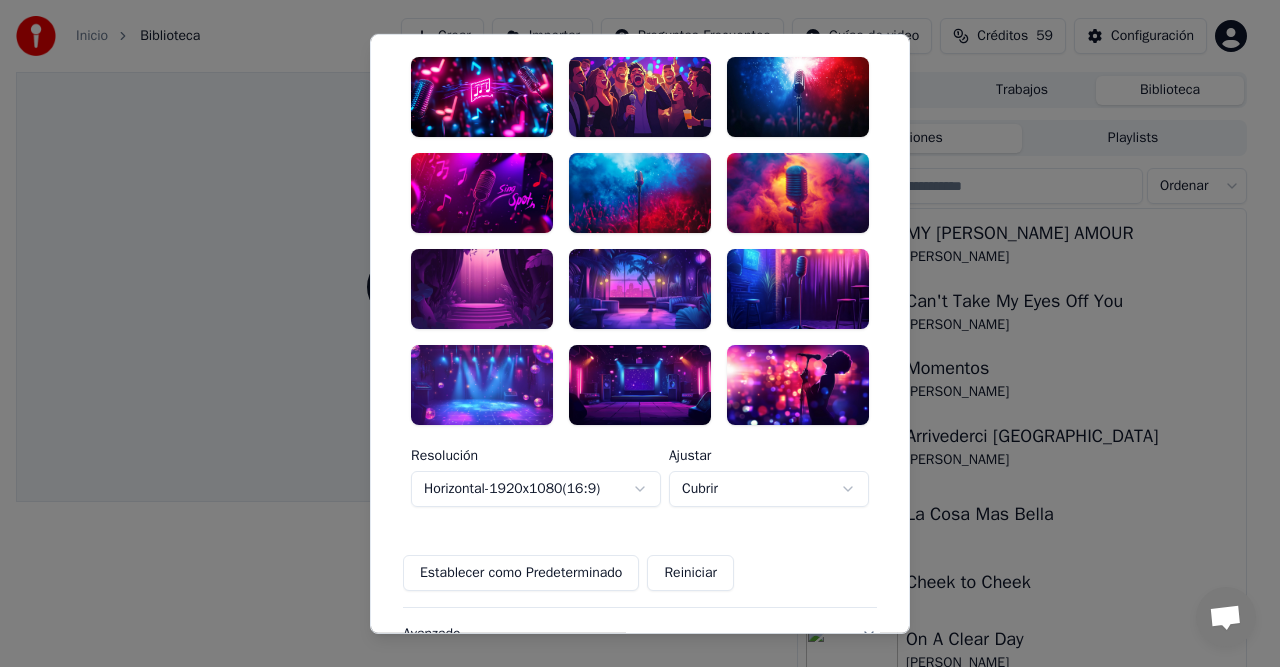 click at bounding box center [640, 385] 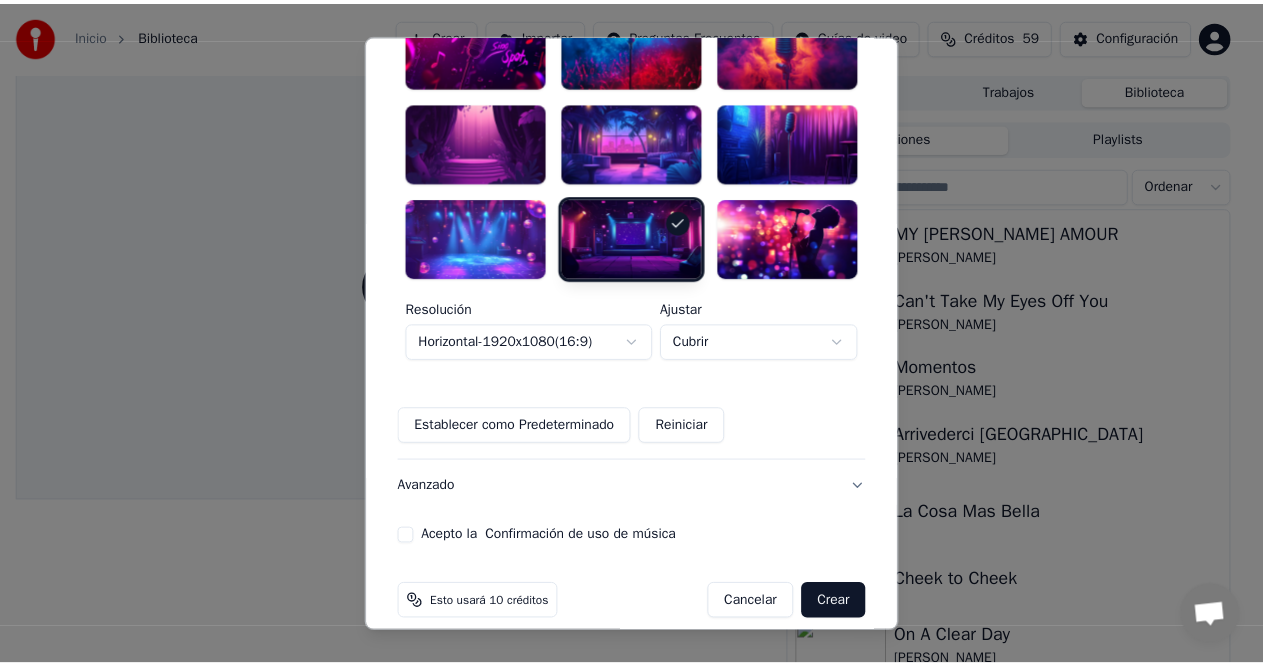 scroll, scrollTop: 607, scrollLeft: 0, axis: vertical 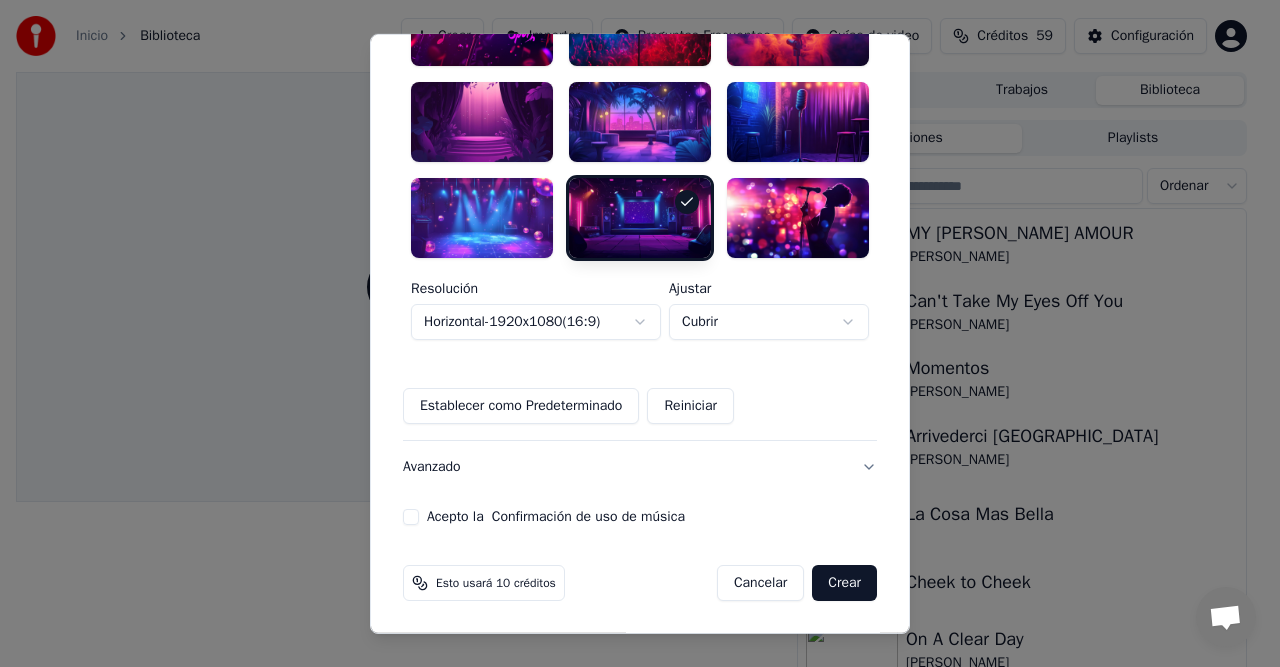 click on "Acepto la   Confirmación de uso de música" at bounding box center [411, 517] 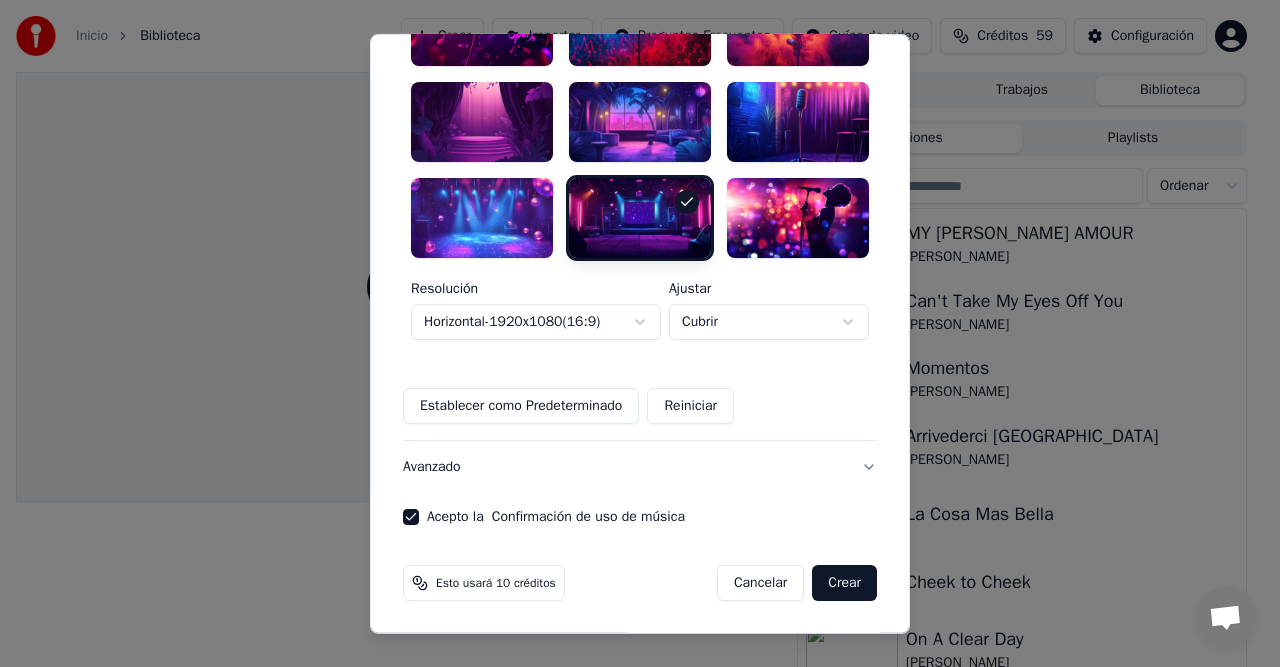 click on "Crear" at bounding box center (844, 583) 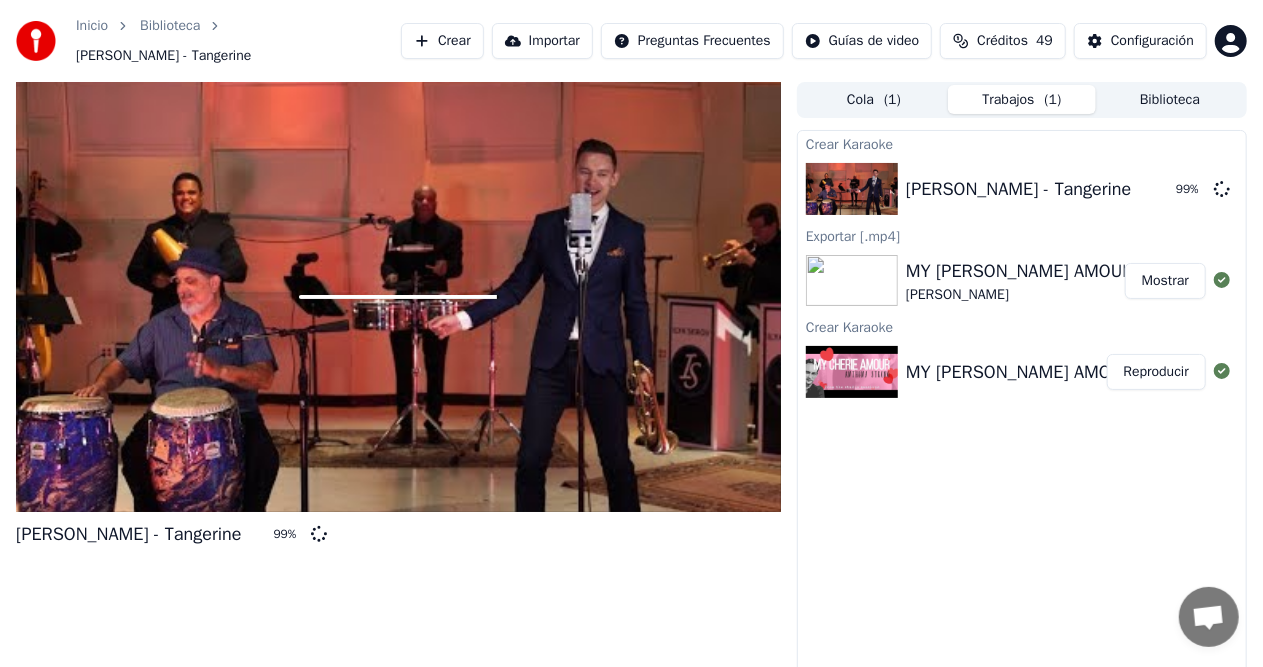 click at bounding box center (398, 297) 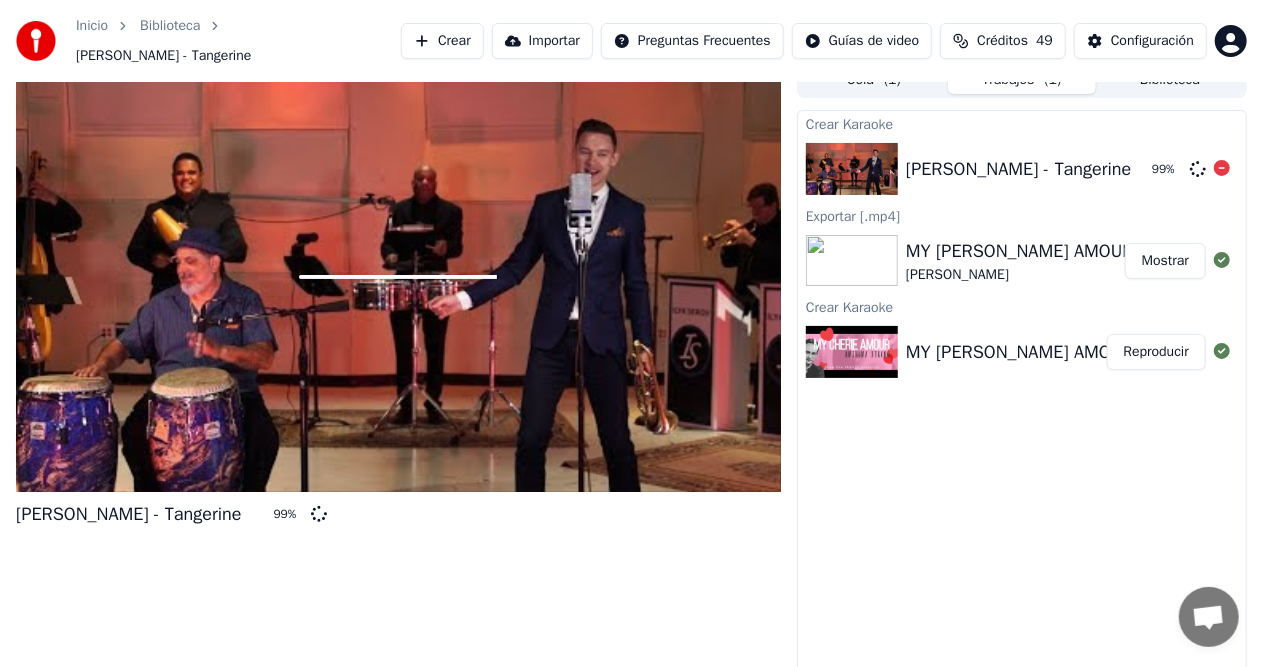 click on "[PERSON_NAME] - Tangerine" at bounding box center [1018, 169] 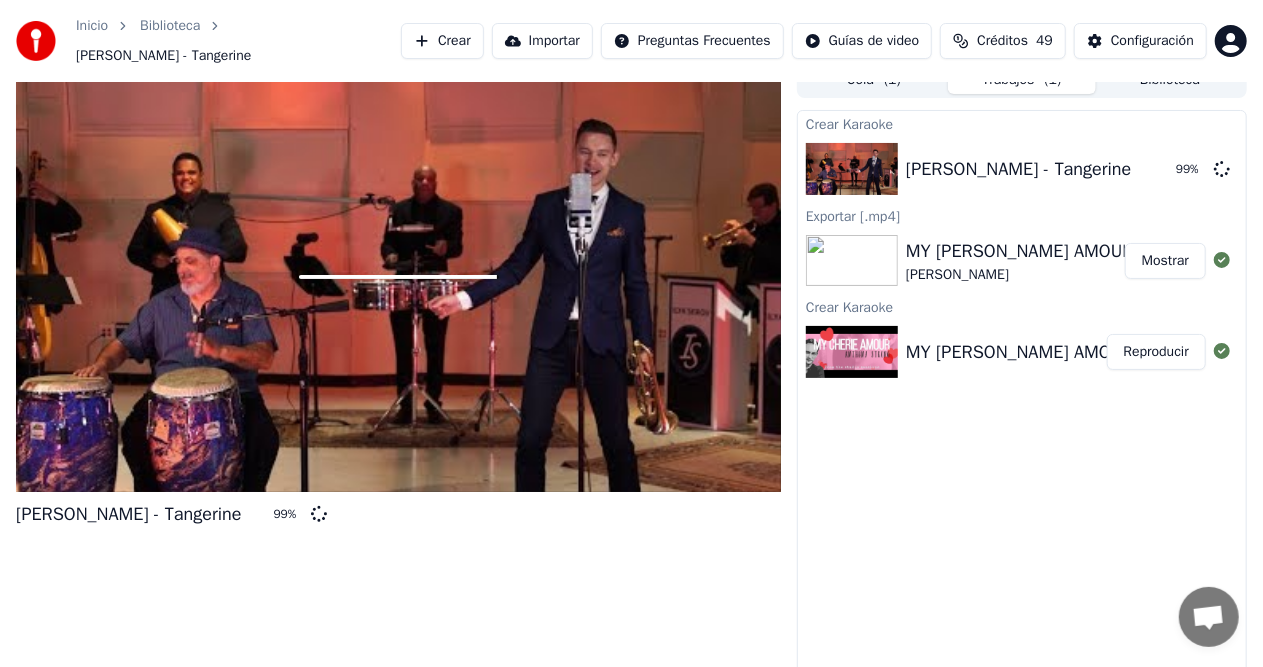 click at bounding box center [398, 277] 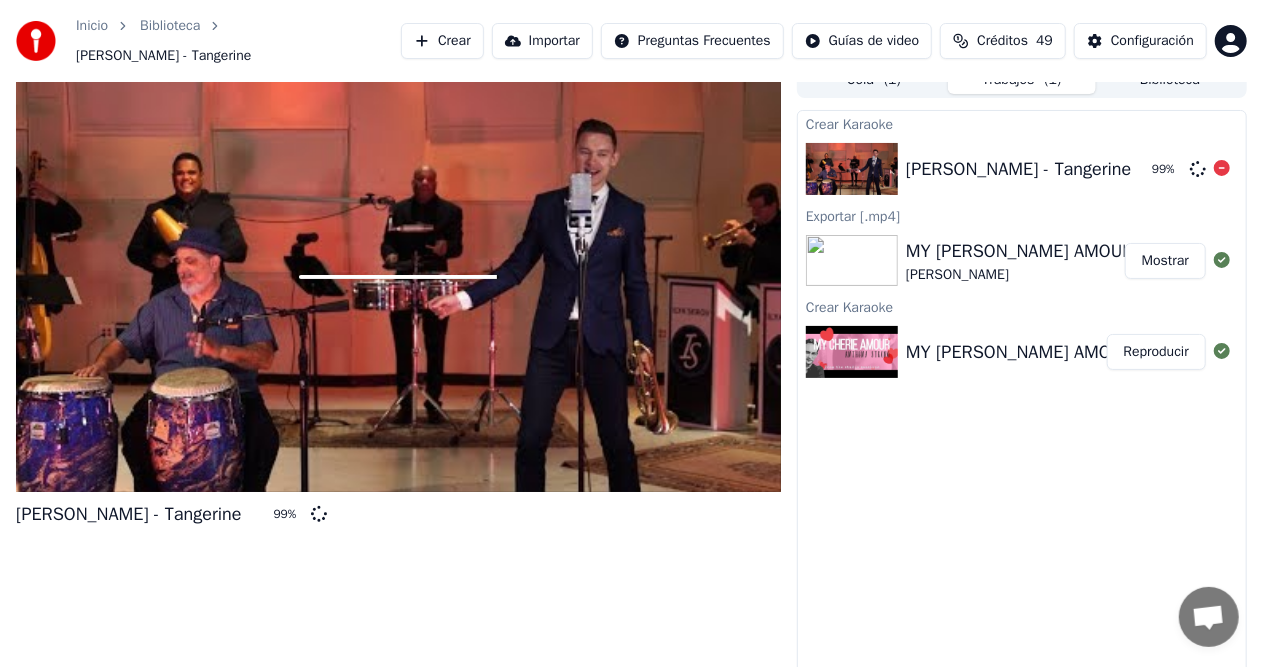 click on "[PERSON_NAME] - Tangerine" at bounding box center [1018, 169] 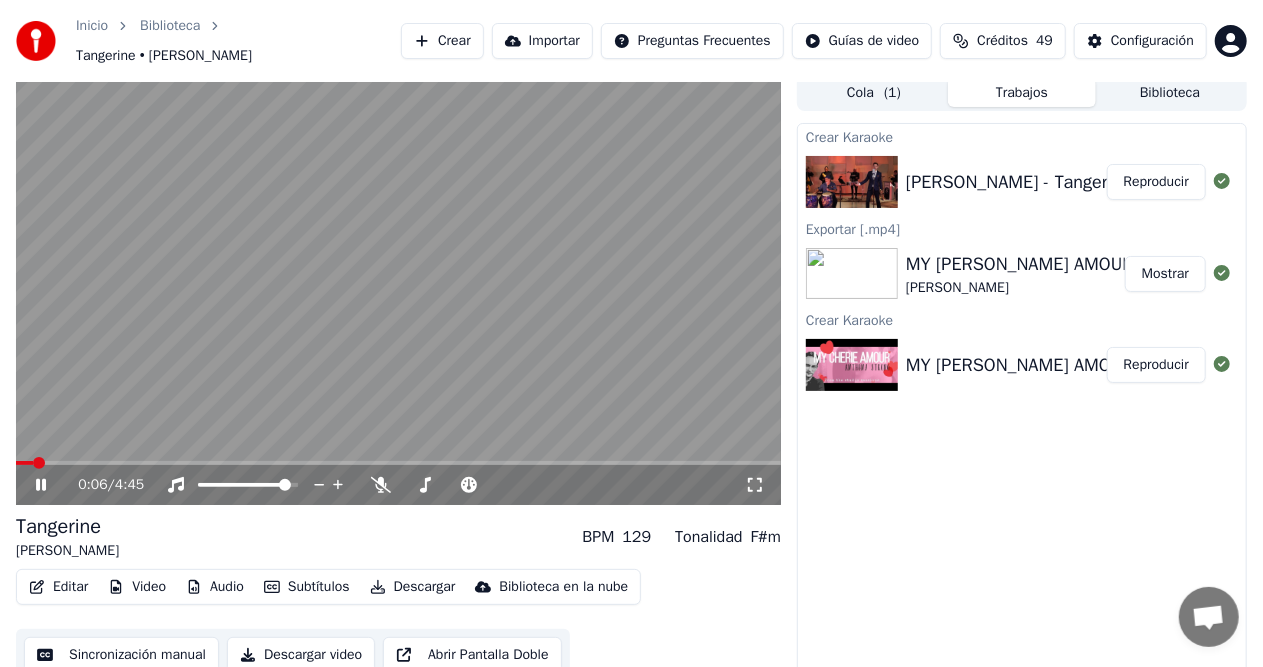 scroll, scrollTop: 0, scrollLeft: 0, axis: both 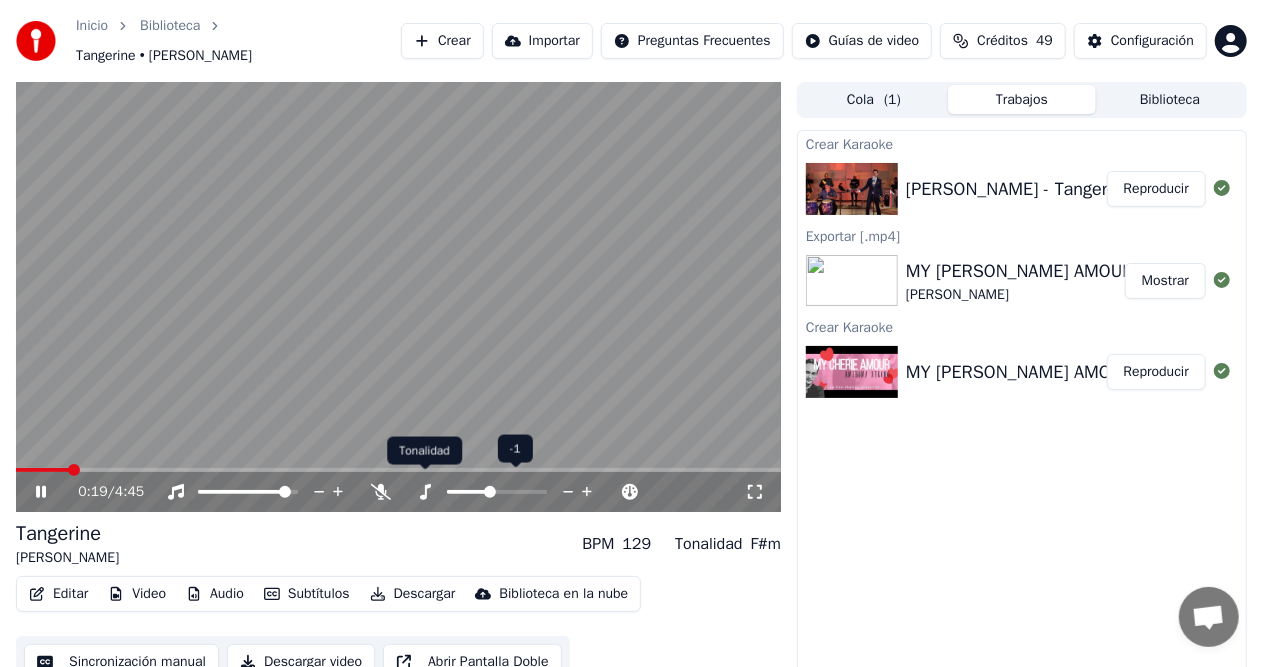 click 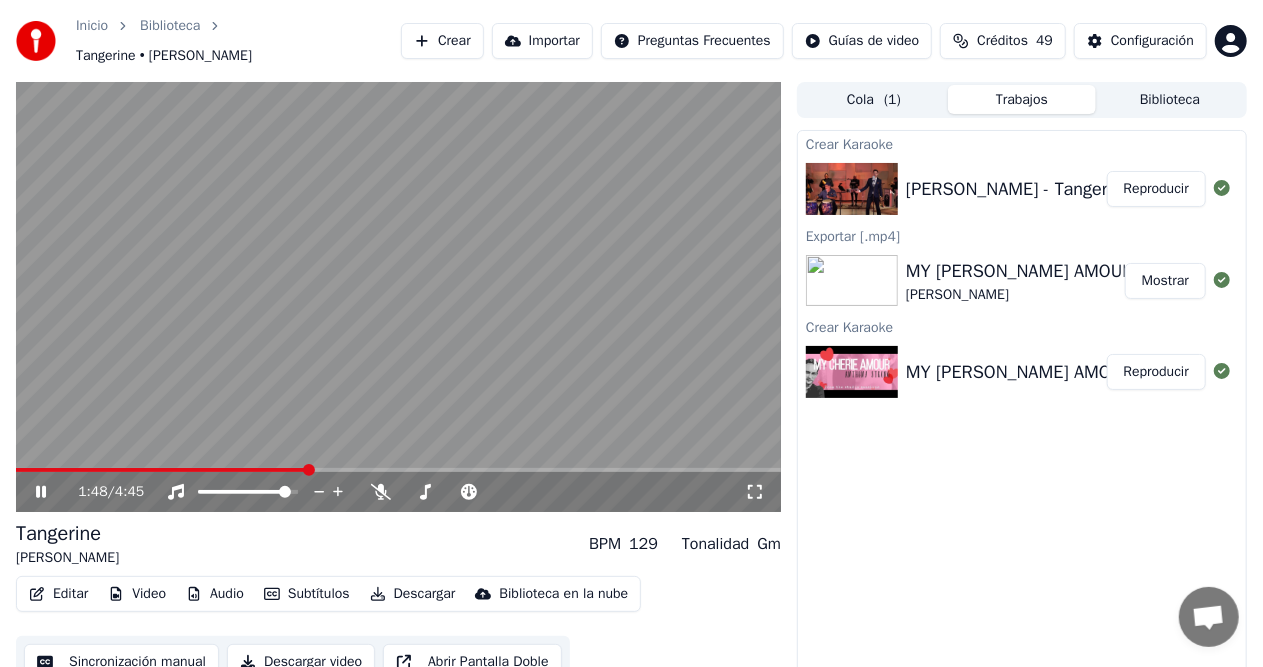 click at bounding box center (162, 470) 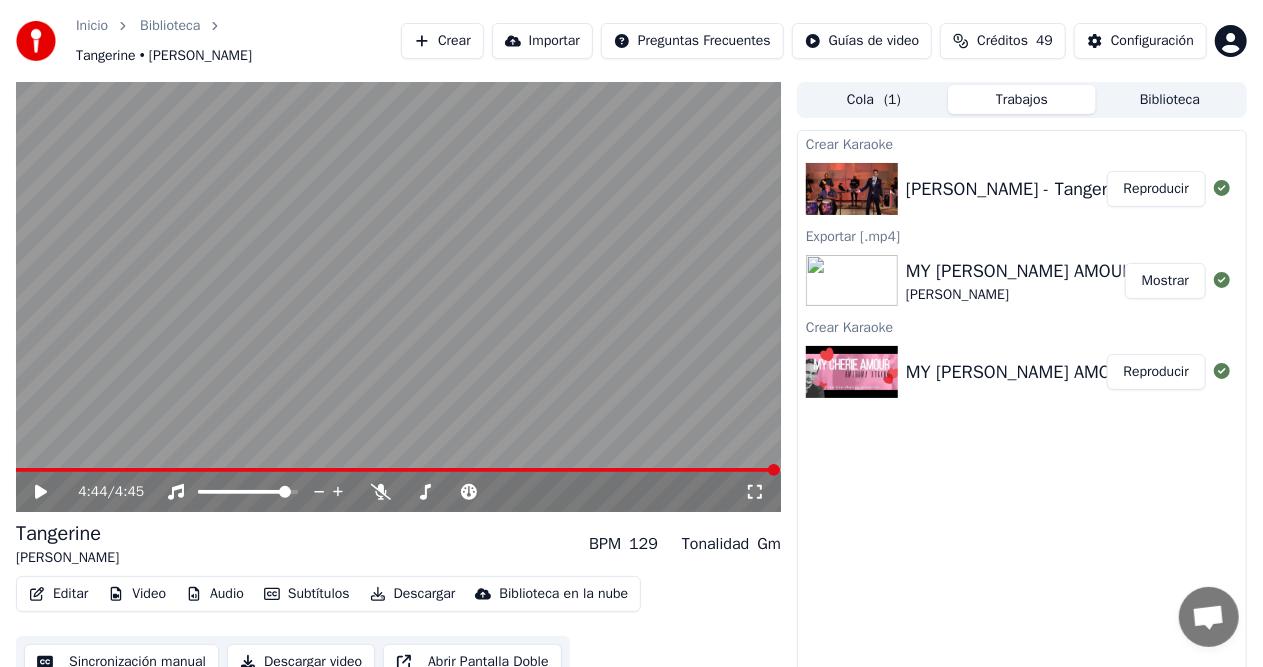 drag, startPoint x: 58, startPoint y: 543, endPoint x: 0, endPoint y: 655, distance: 126.12692 